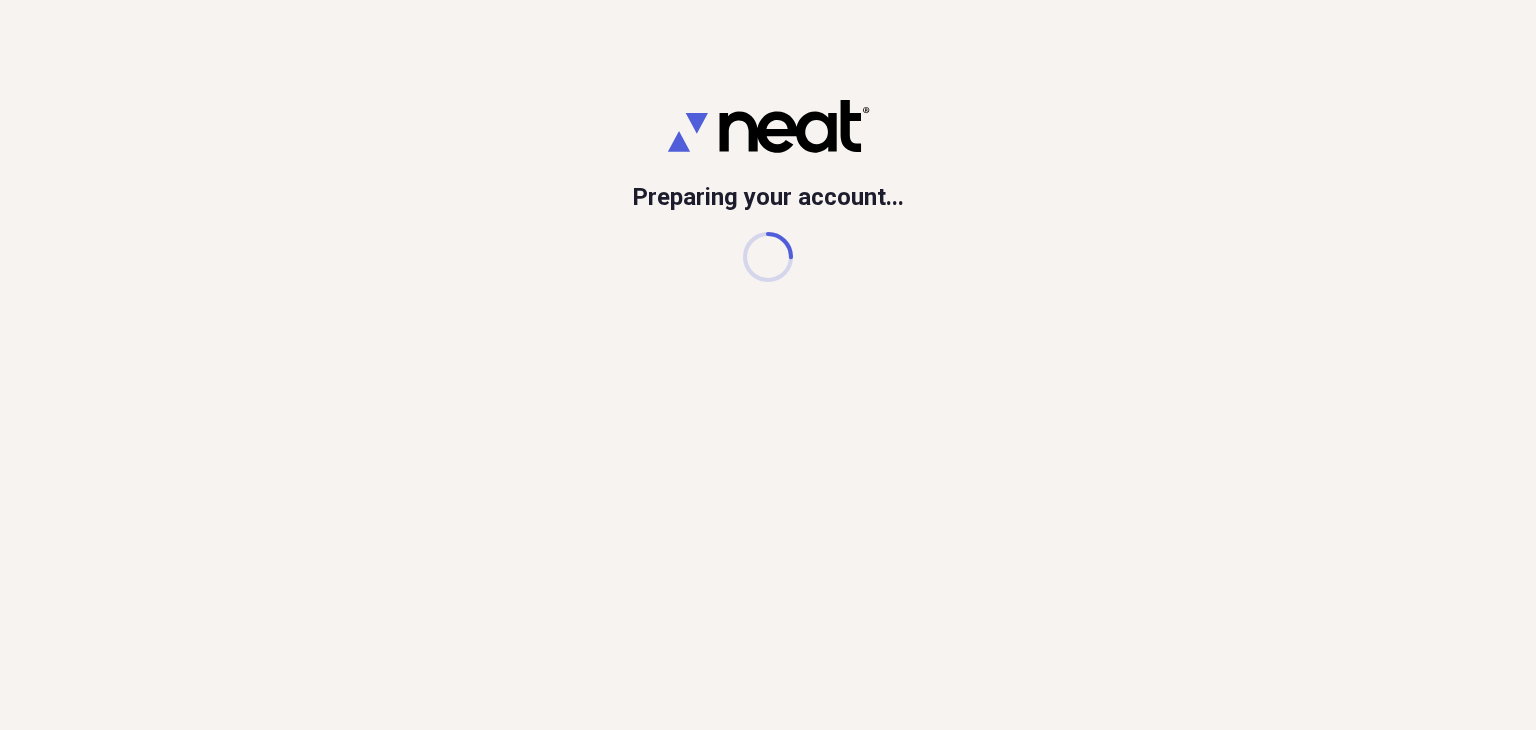 scroll, scrollTop: 0, scrollLeft: 0, axis: both 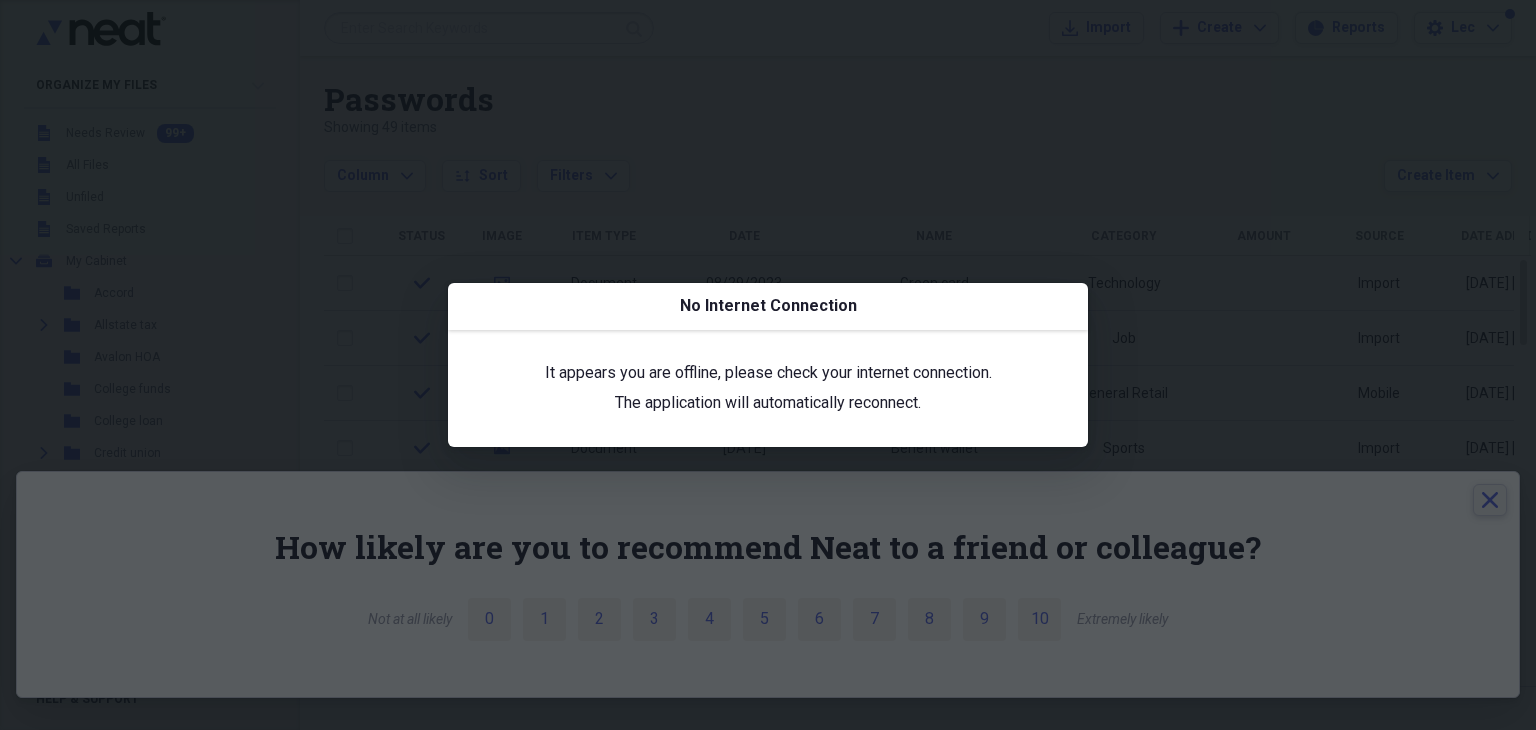 click at bounding box center (768, 365) 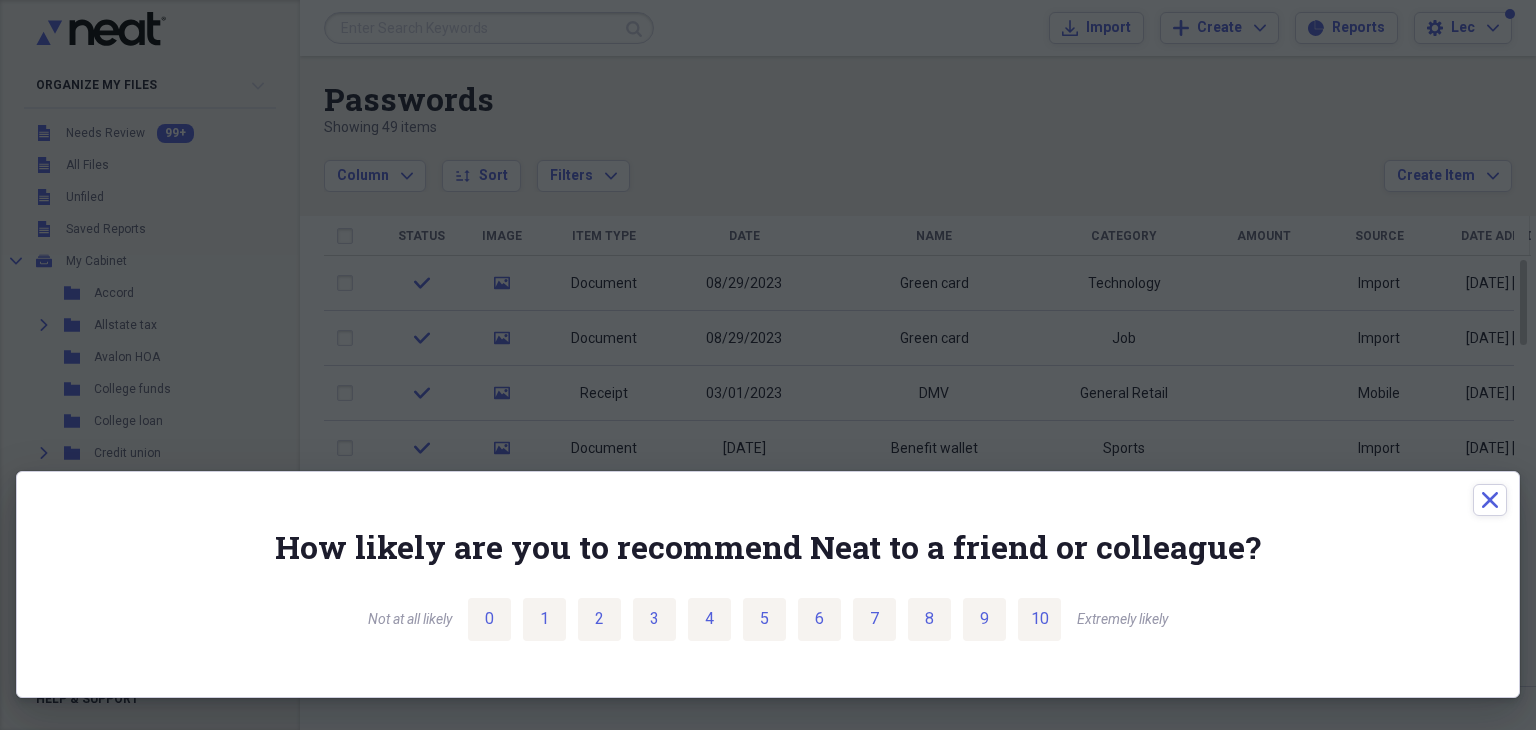 click at bounding box center (768, 365) 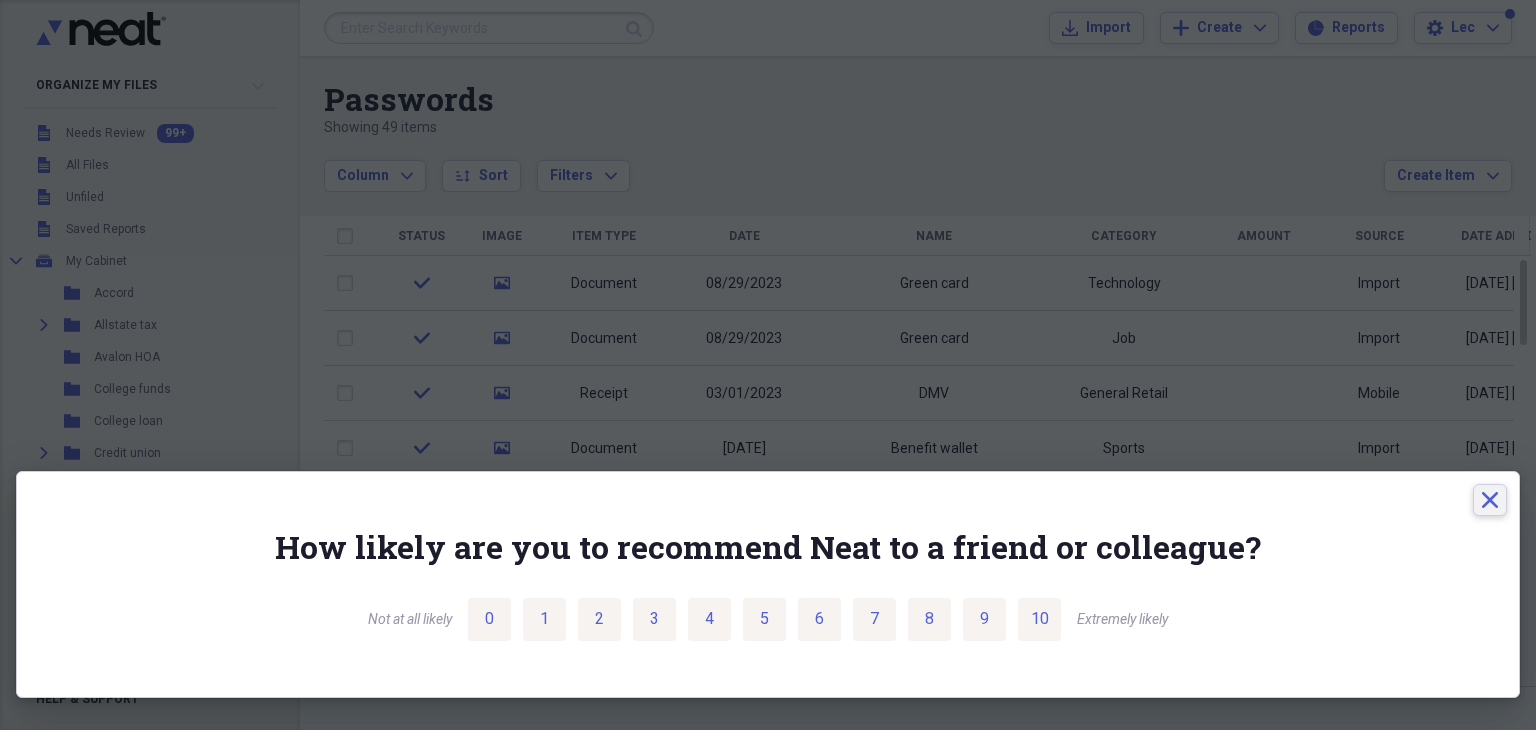 click on "Close" at bounding box center (1490, 500) 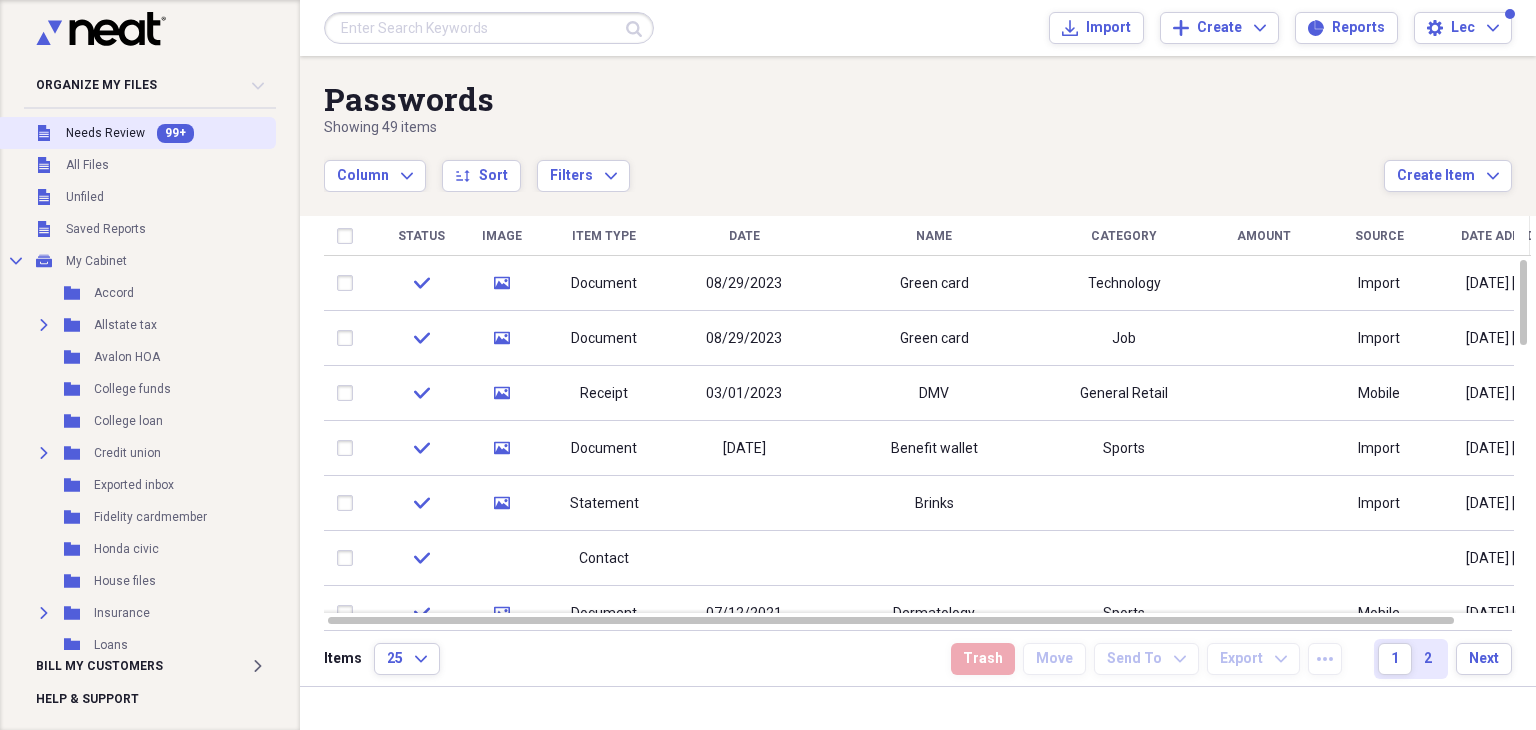 click on "Needs Review" at bounding box center [105, 133] 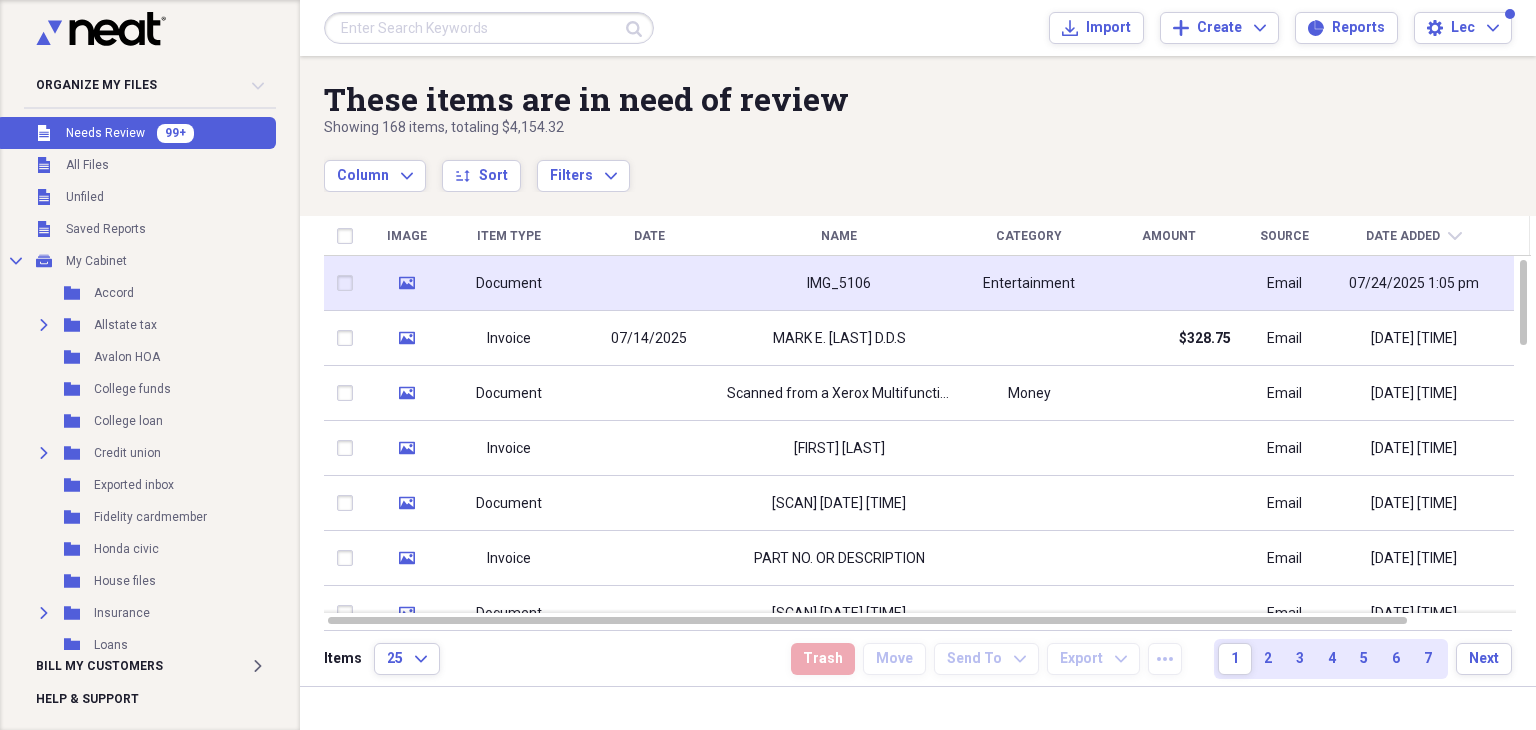 click on "IMG_5106" at bounding box center [839, 284] 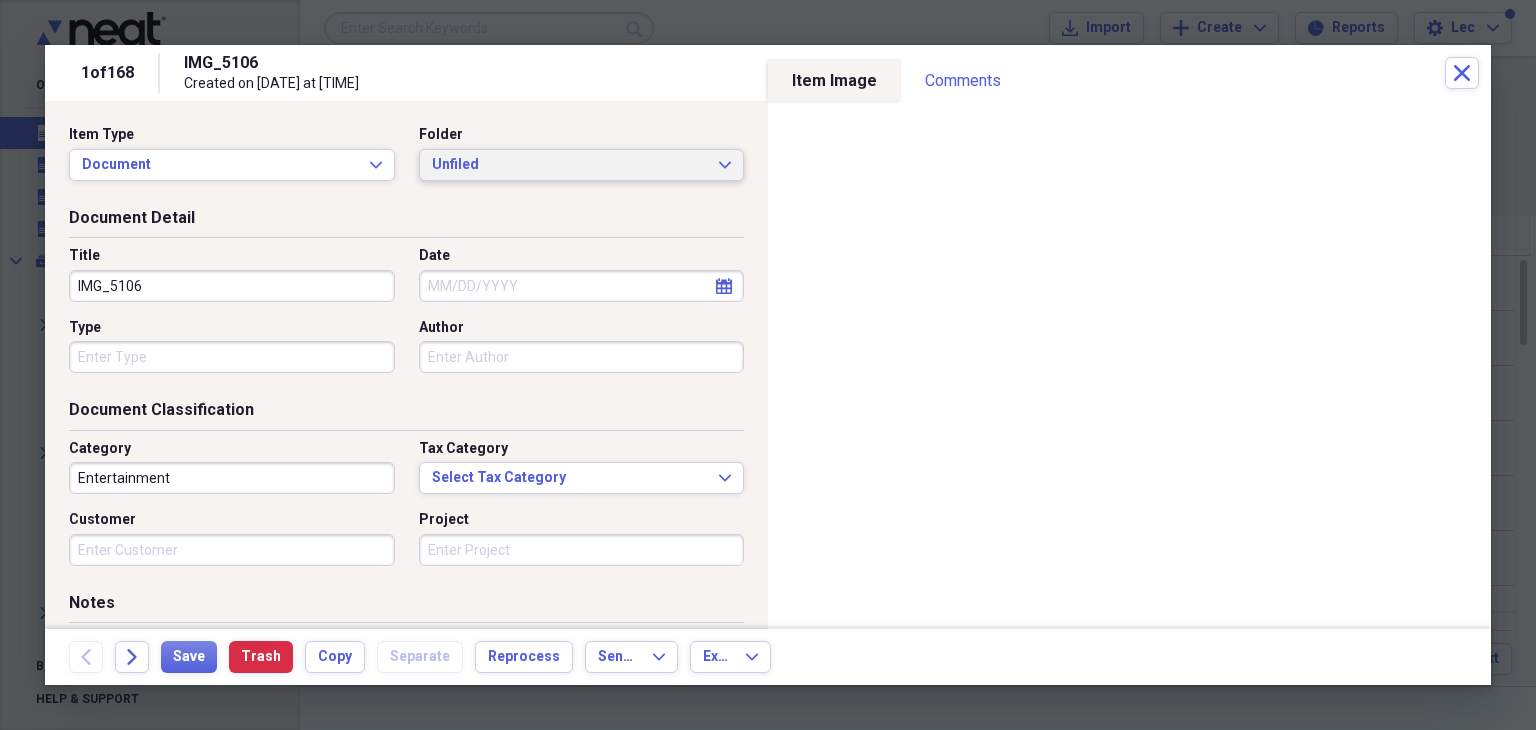 click on "Expand" 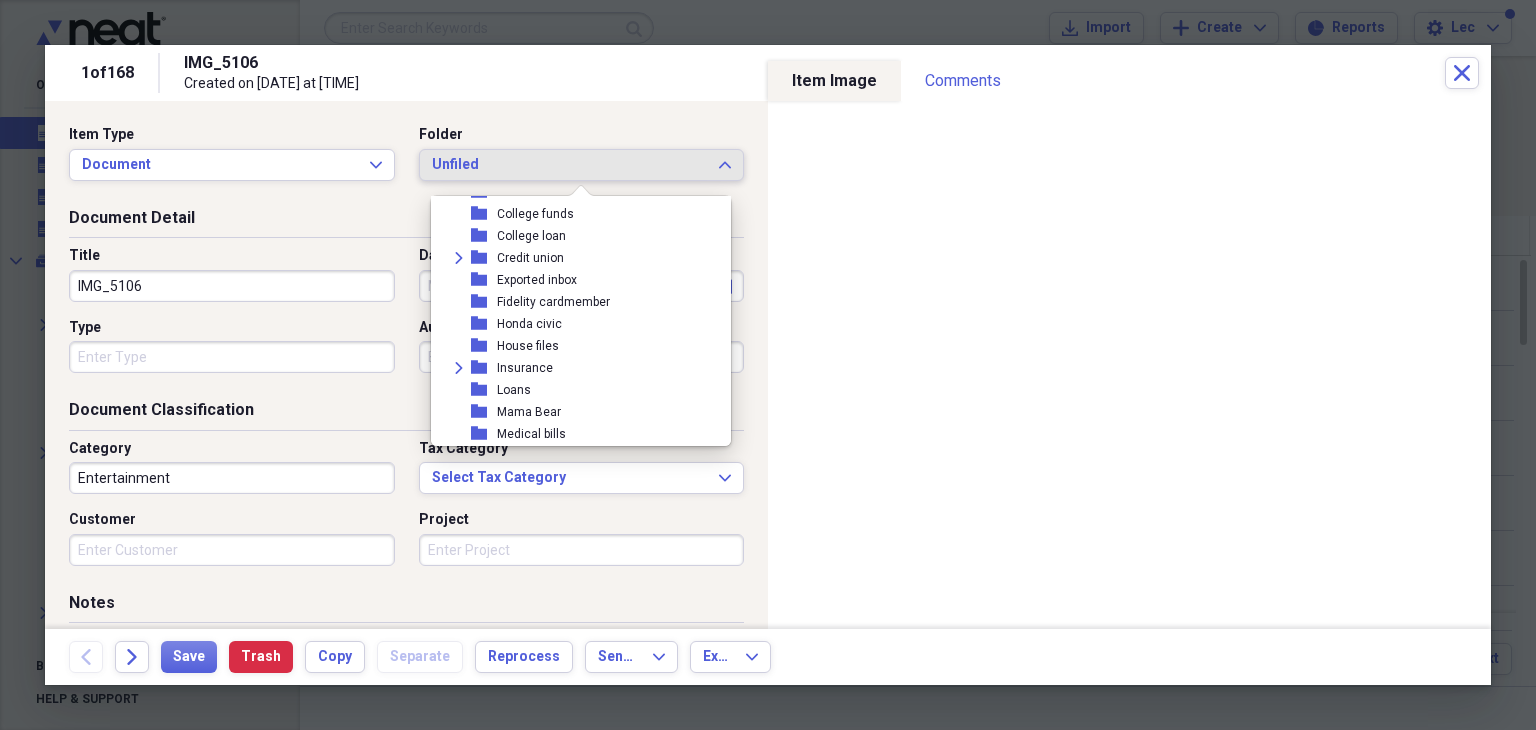 scroll, scrollTop: 123, scrollLeft: 0, axis: vertical 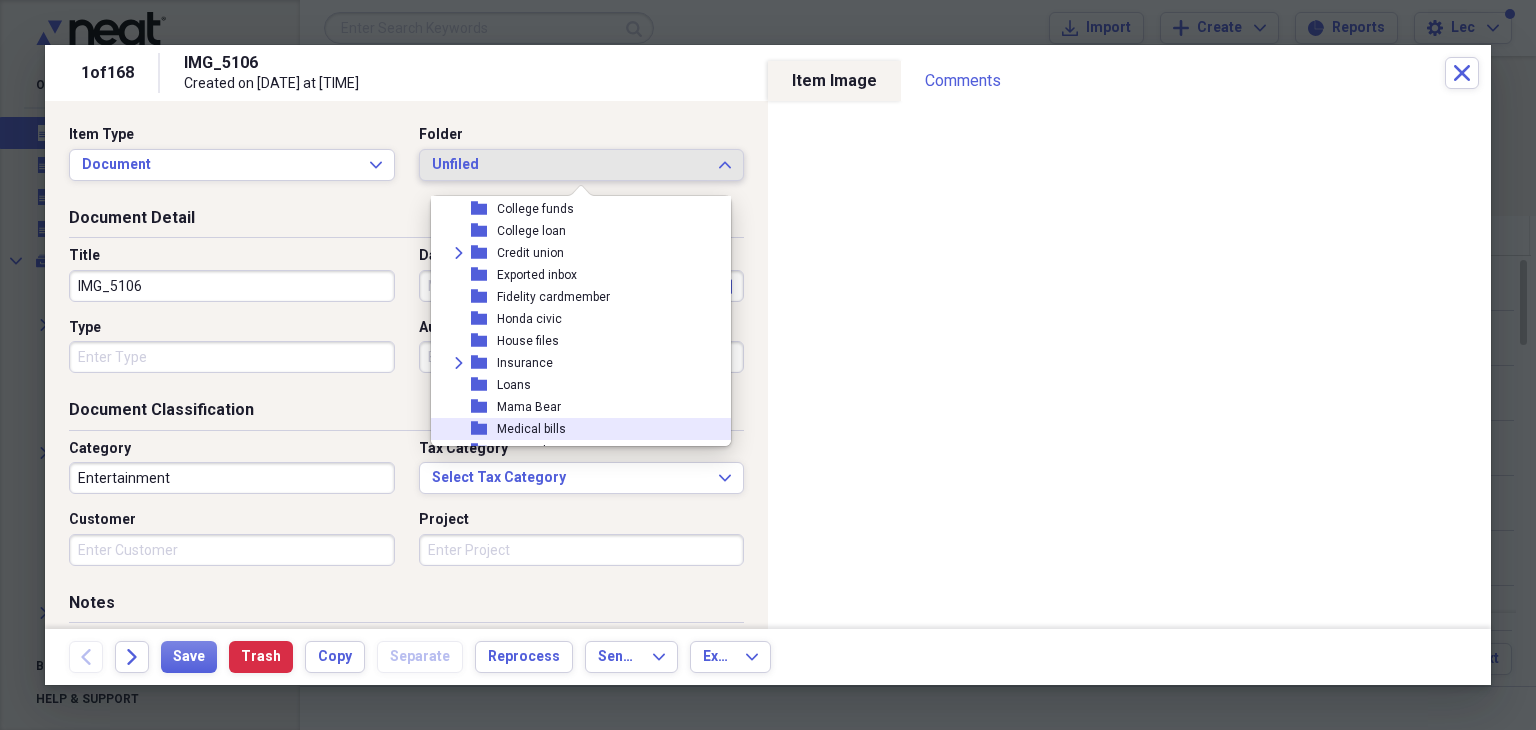 click on "Medical bills" at bounding box center (531, 429) 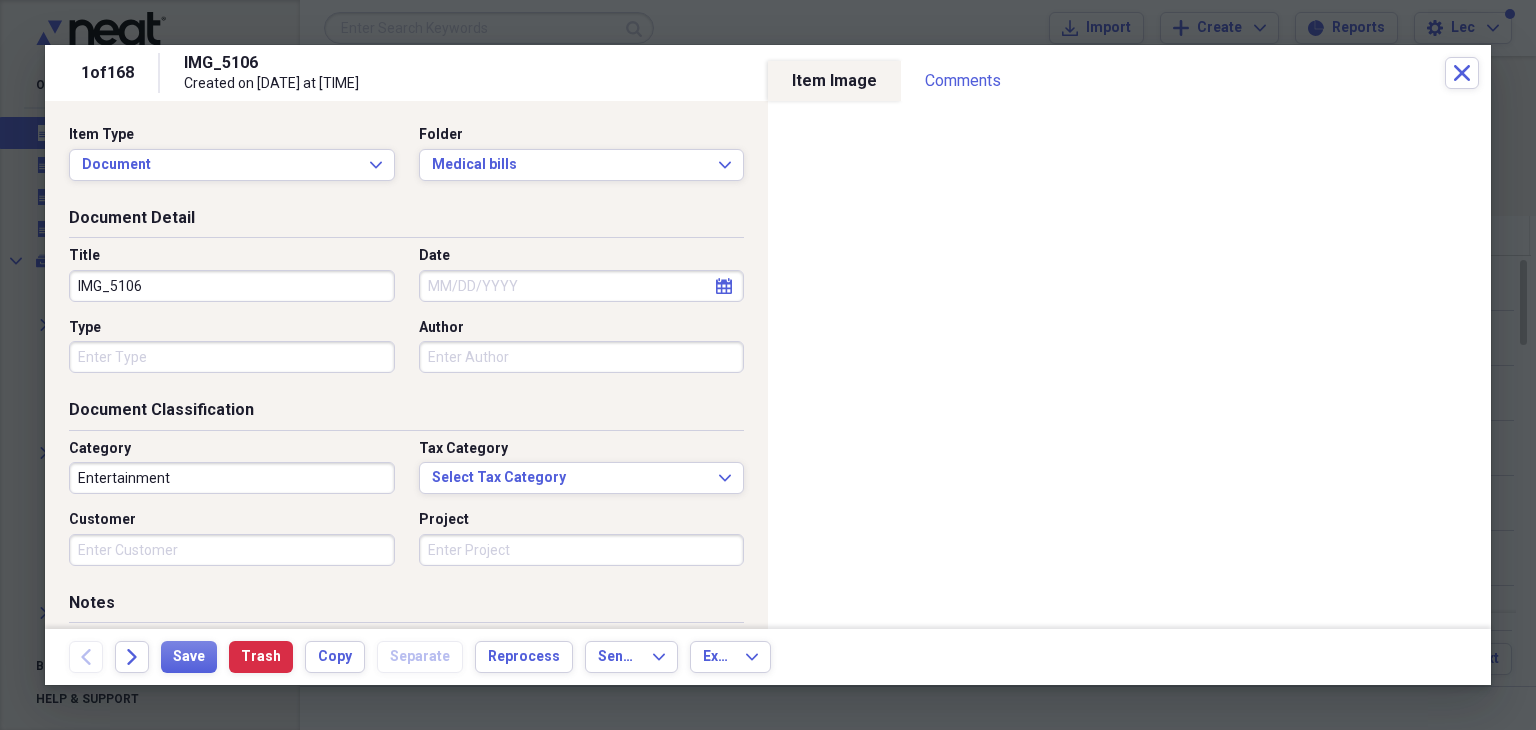 click 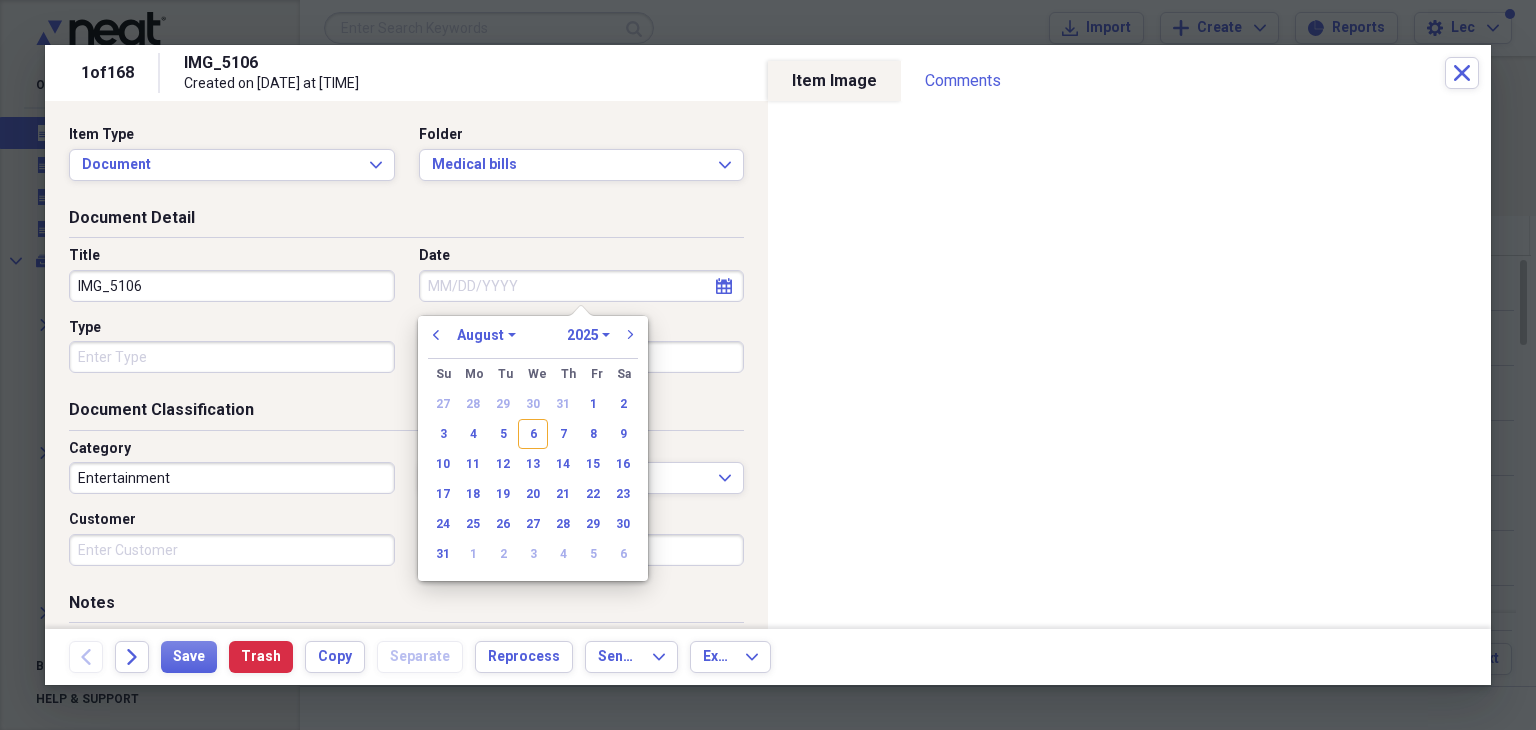 click on "January February March April May June July August September October November December" at bounding box center (486, 335) 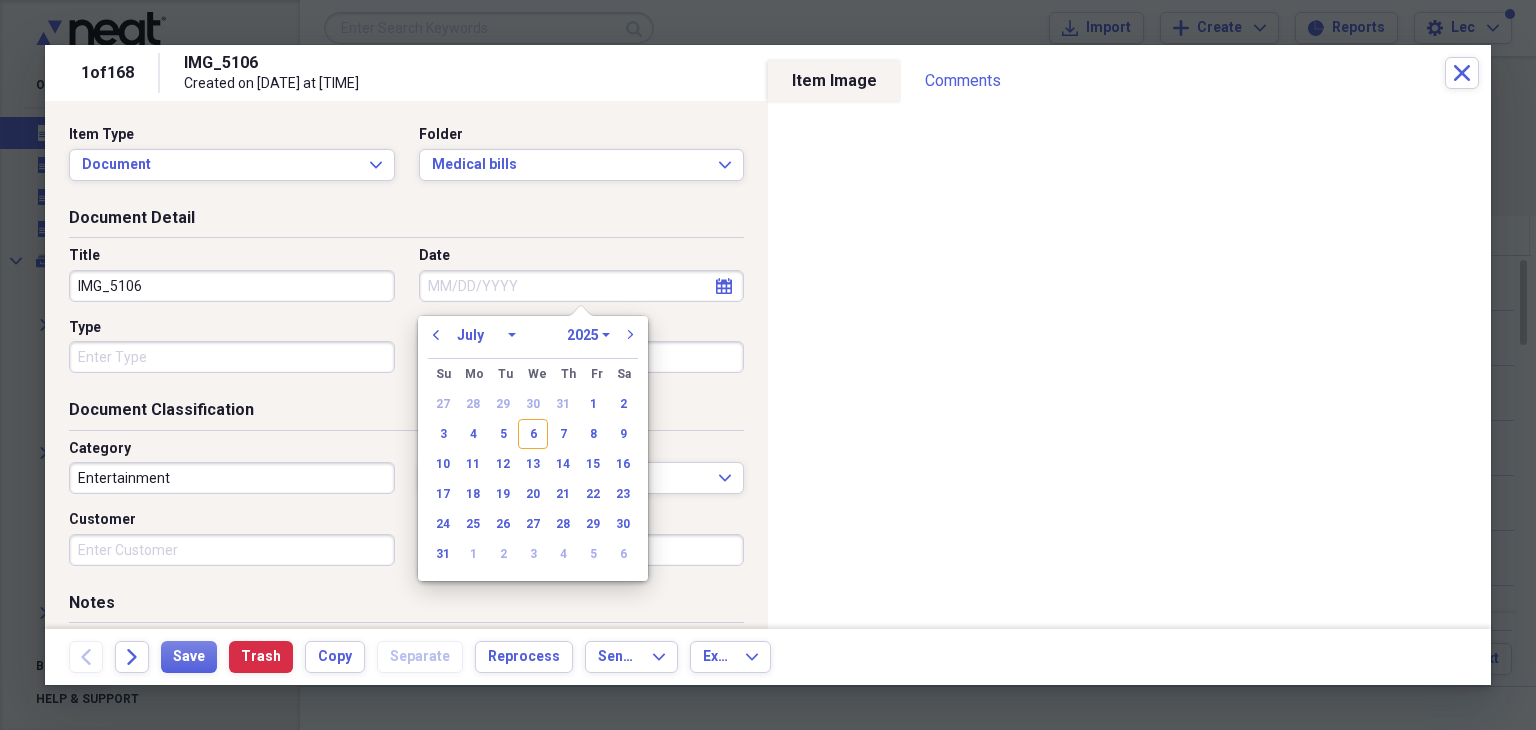 click on "January February March April May June July August September October November December" at bounding box center (486, 335) 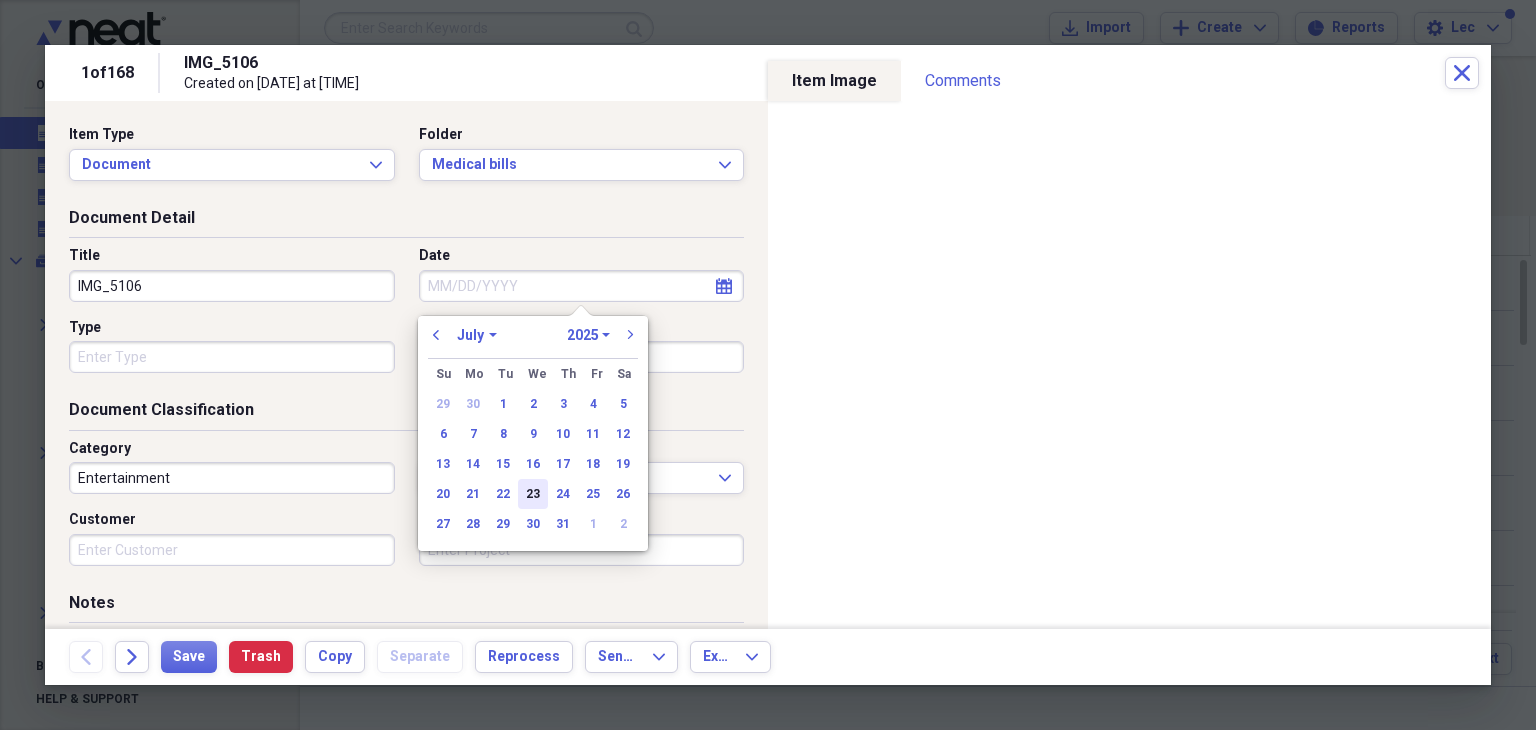 click on "23" at bounding box center (533, 494) 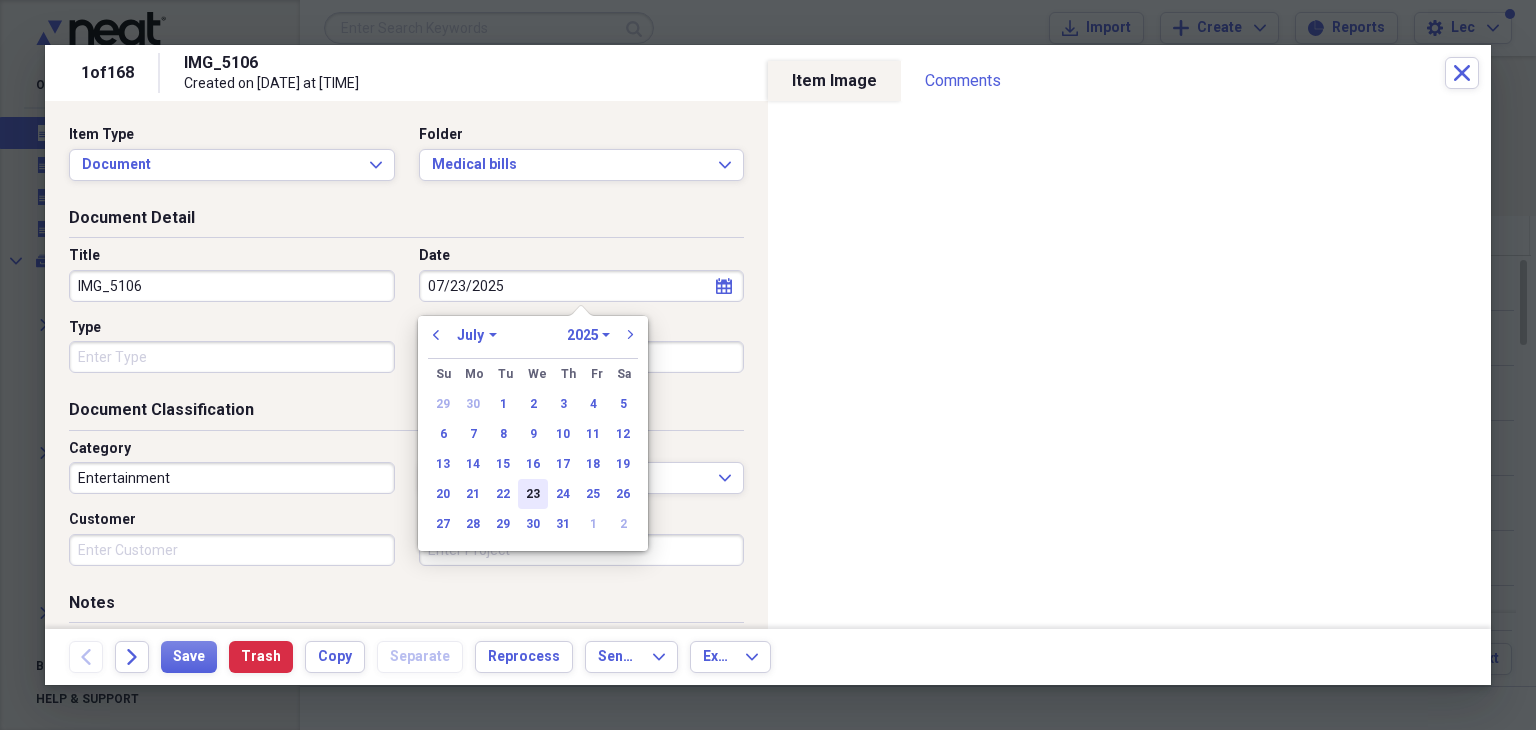 type on "07/23/2025" 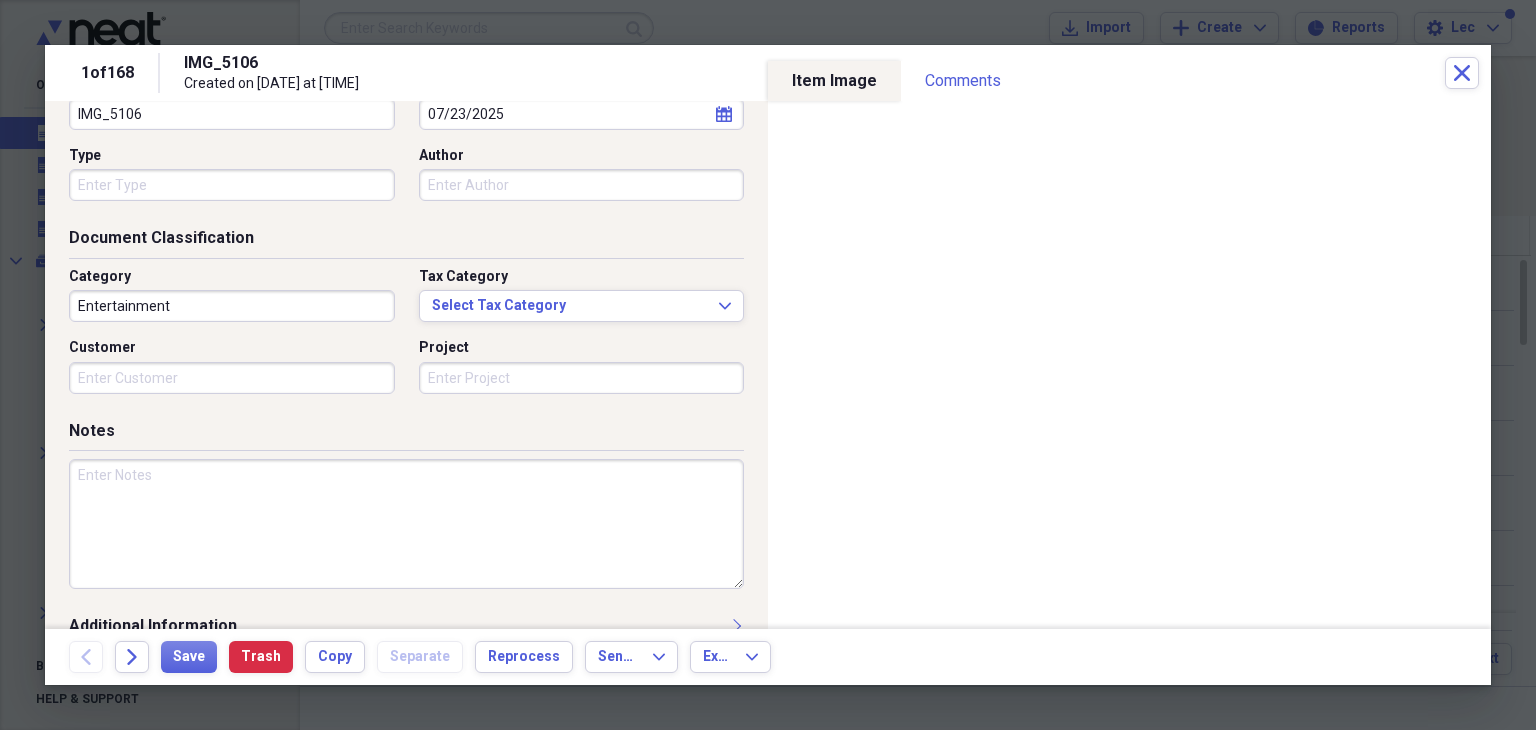 scroll, scrollTop: 173, scrollLeft: 0, axis: vertical 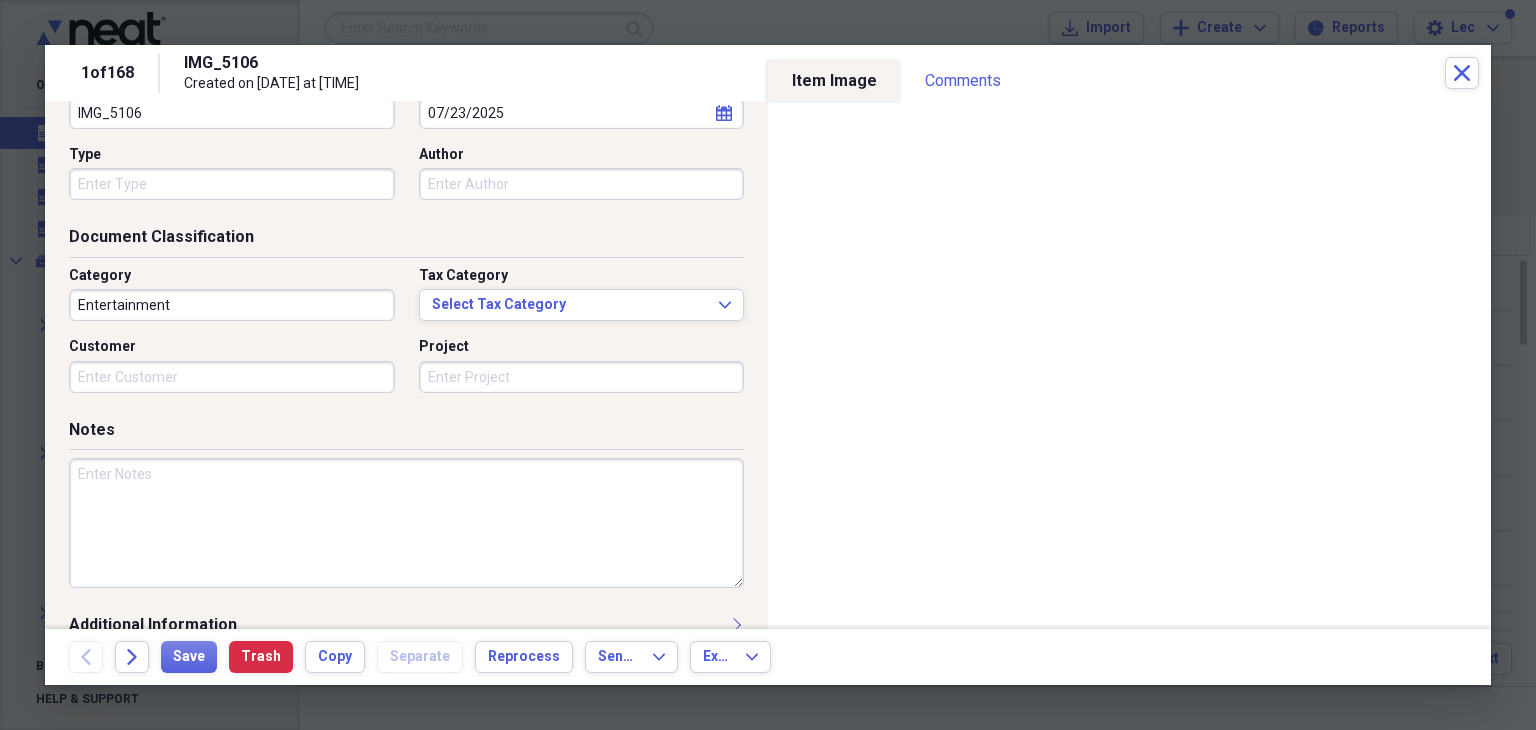 click at bounding box center [406, 523] 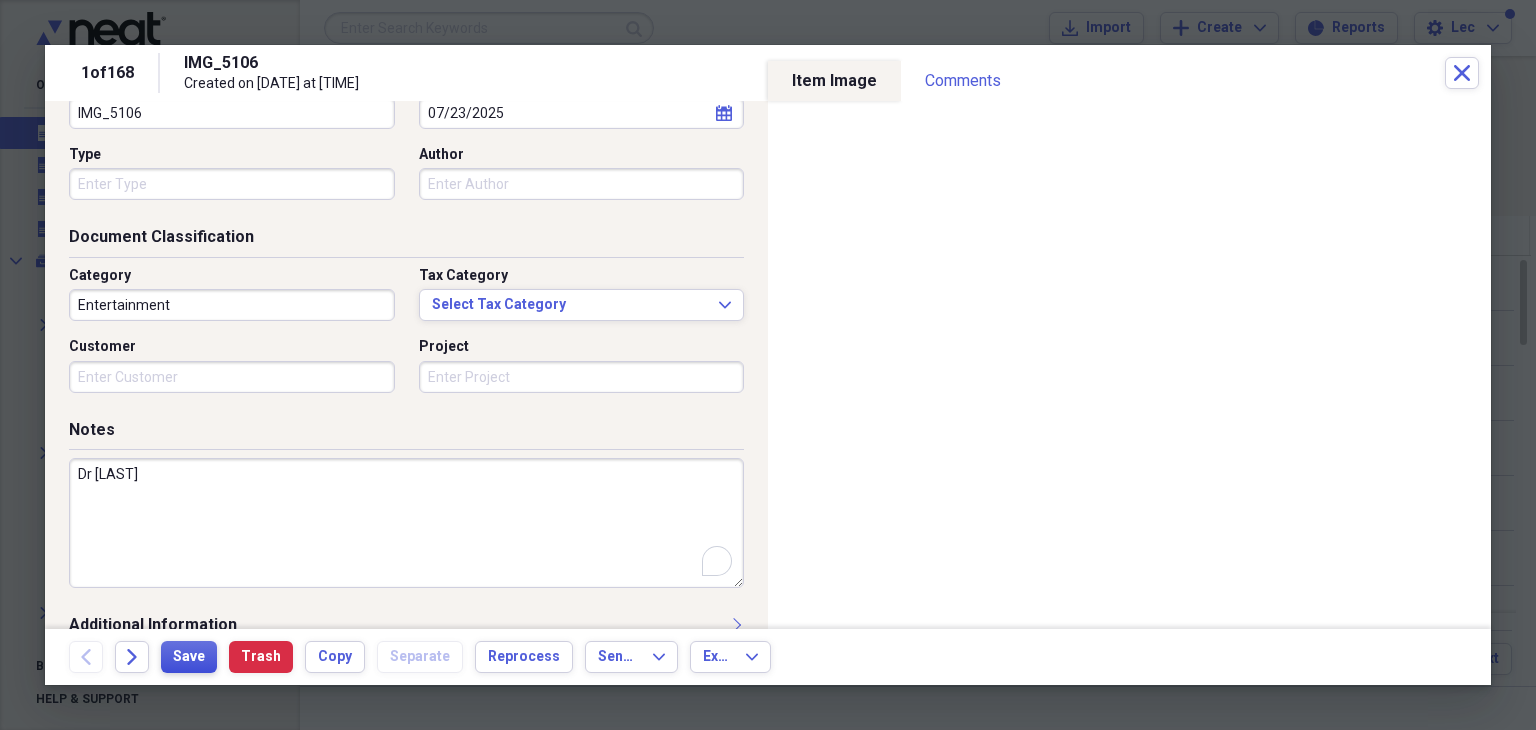 type on "Dr [LAST]" 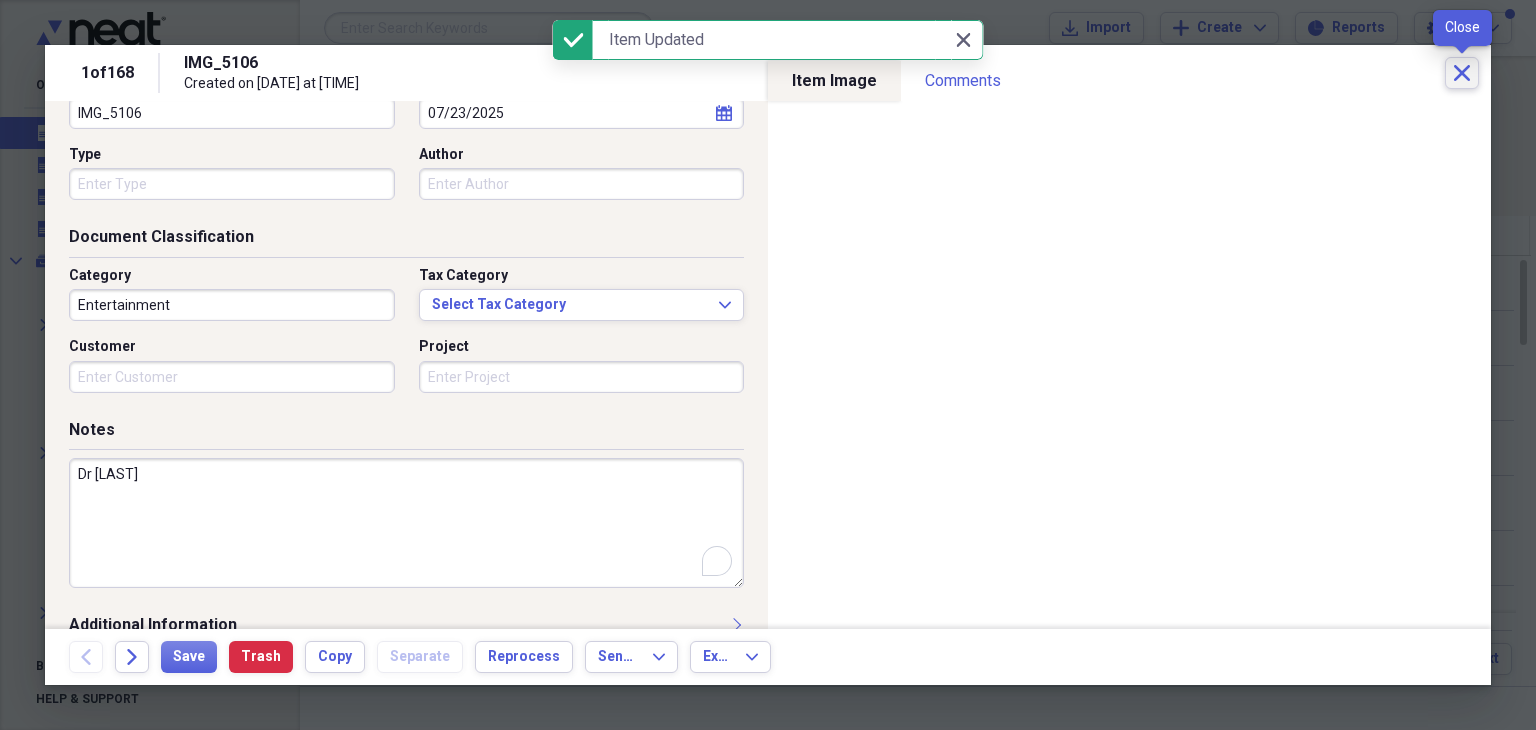 click on "Close" at bounding box center (1462, 73) 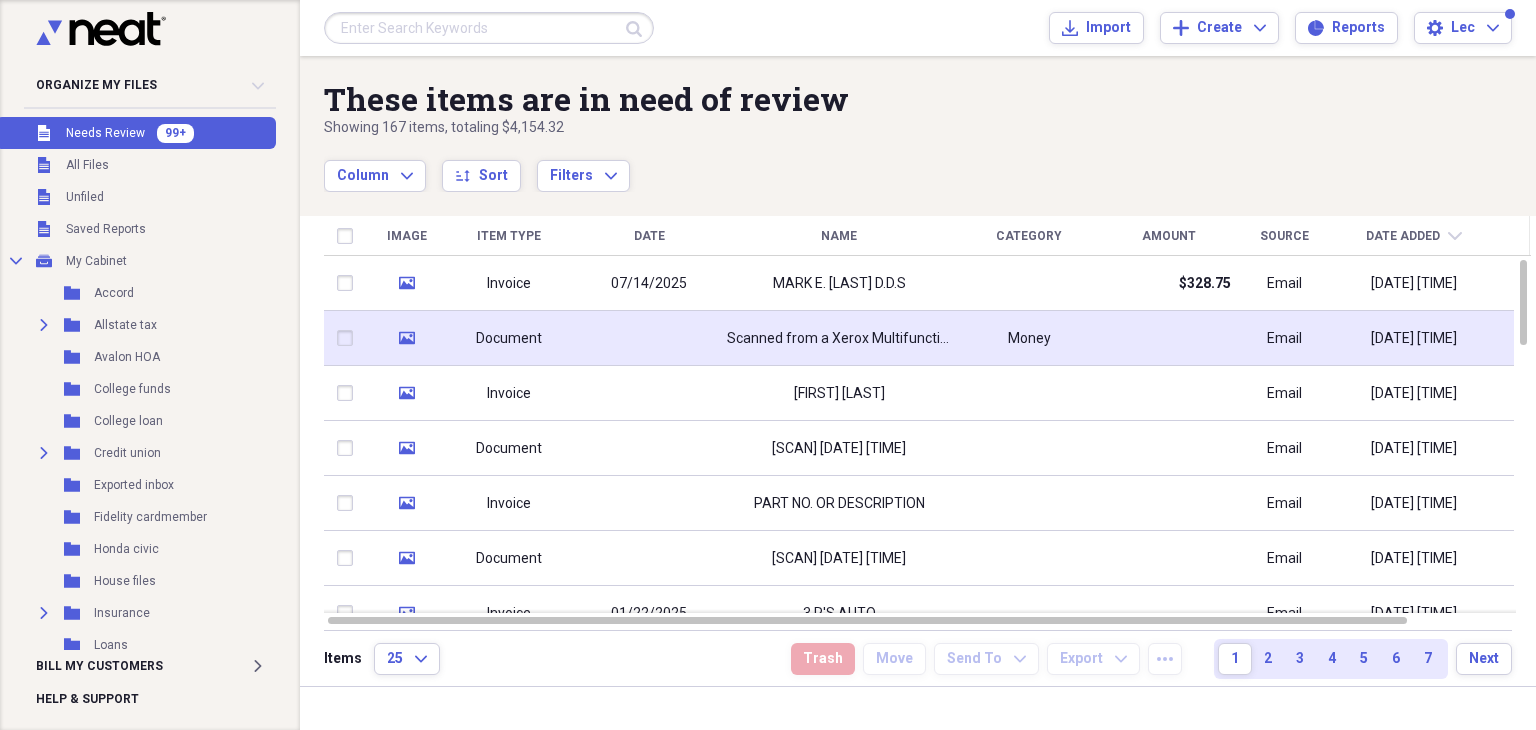 click on "Scanned from a Xerox Multifunction Printer" at bounding box center (839, 339) 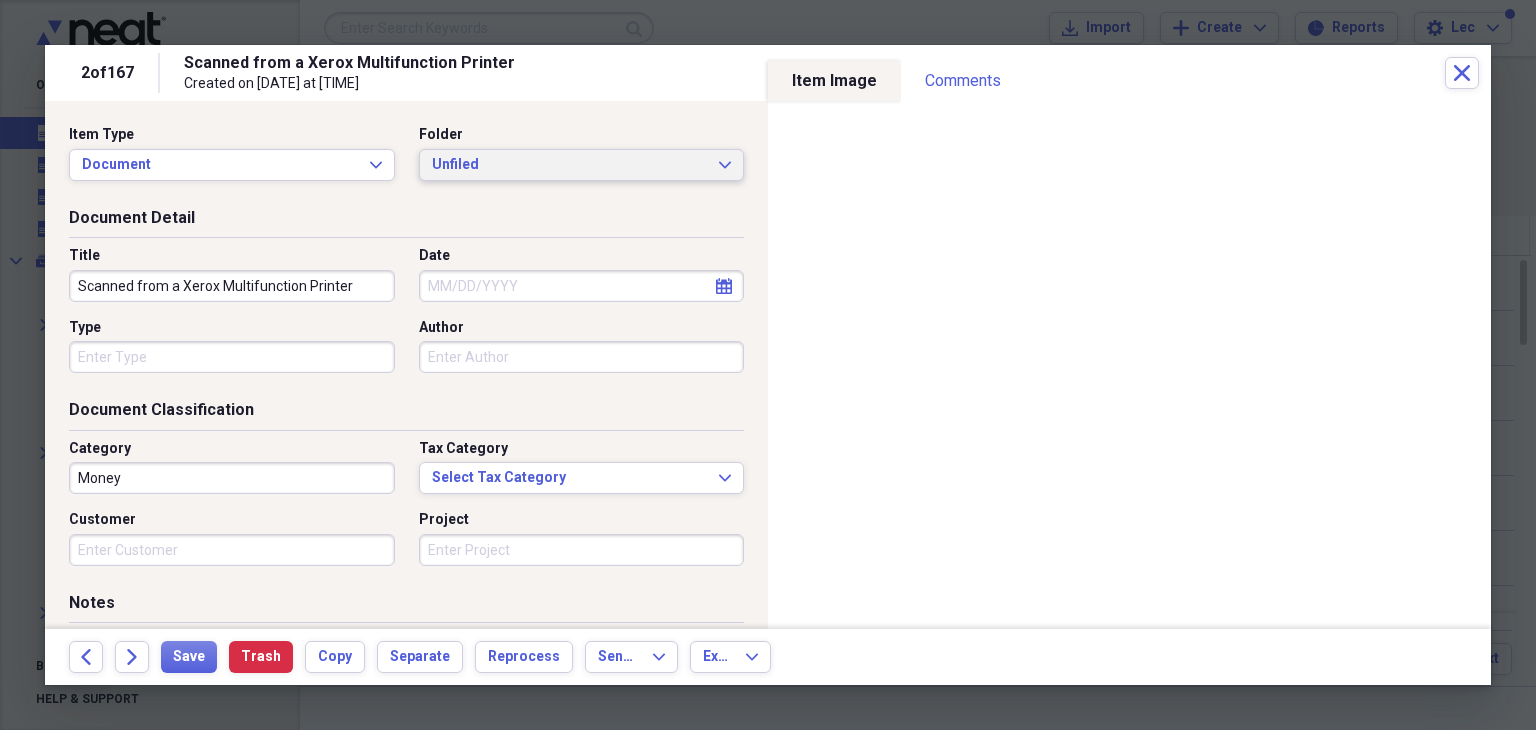 click on "Unfiled Expand" at bounding box center (582, 165) 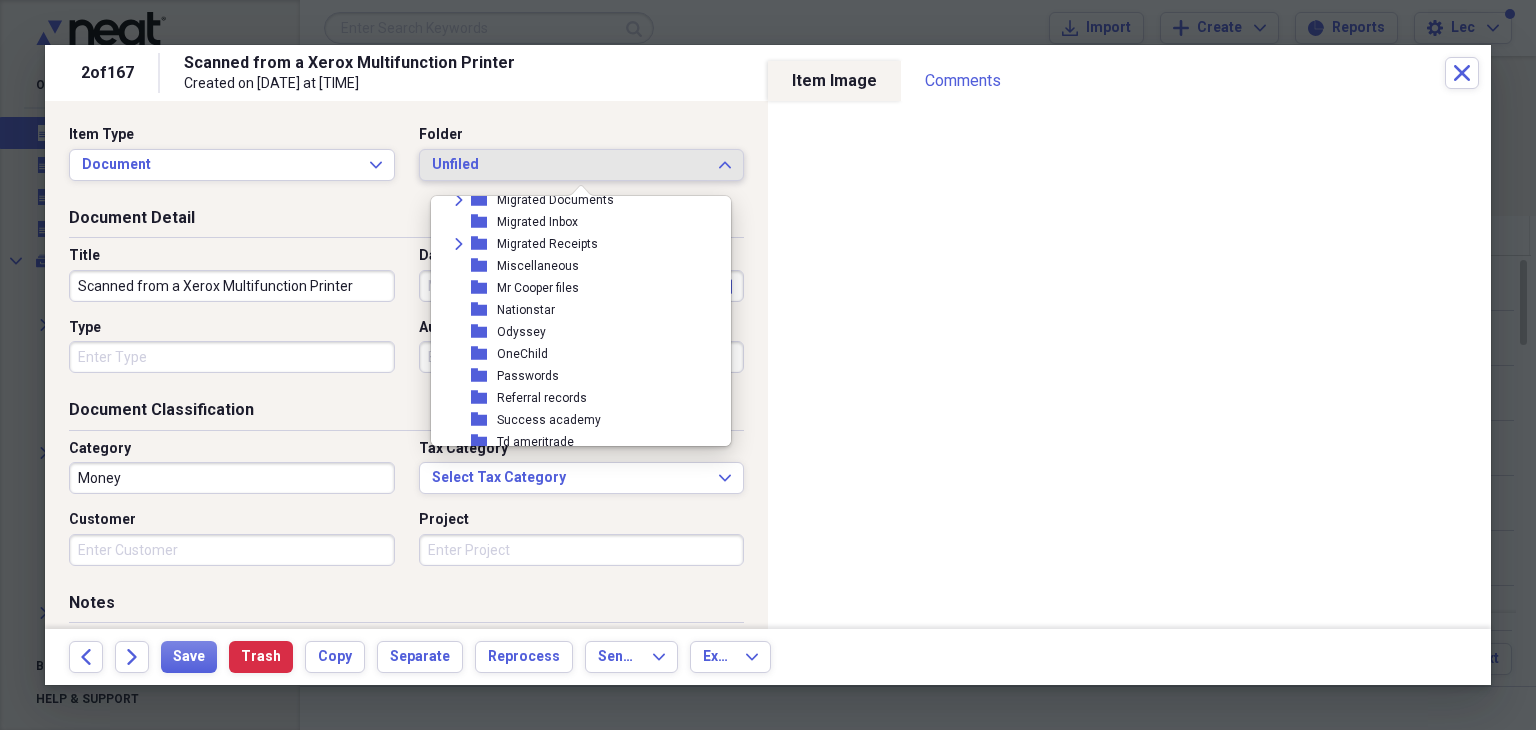 scroll, scrollTop: 400, scrollLeft: 0, axis: vertical 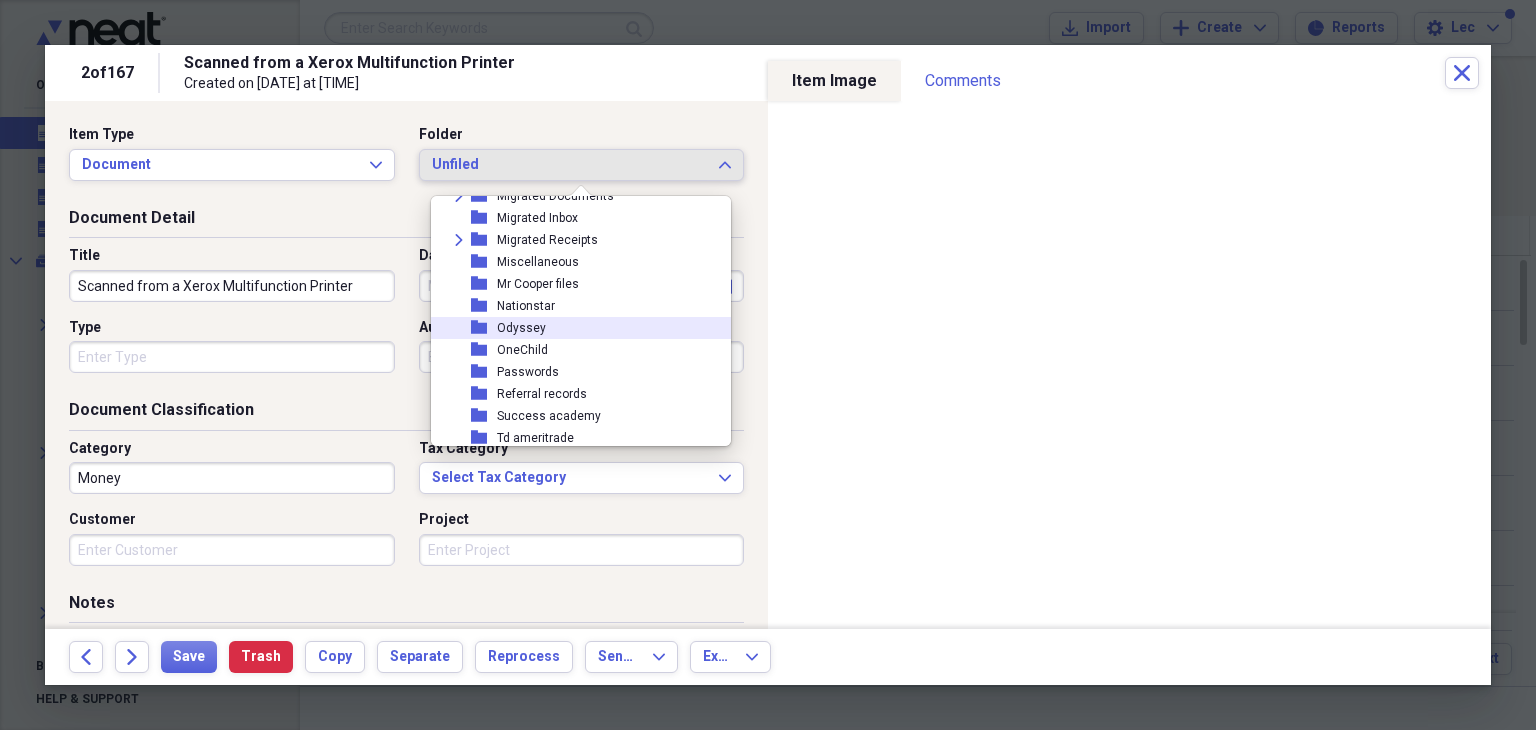 click on "Odyssey" at bounding box center (521, 328) 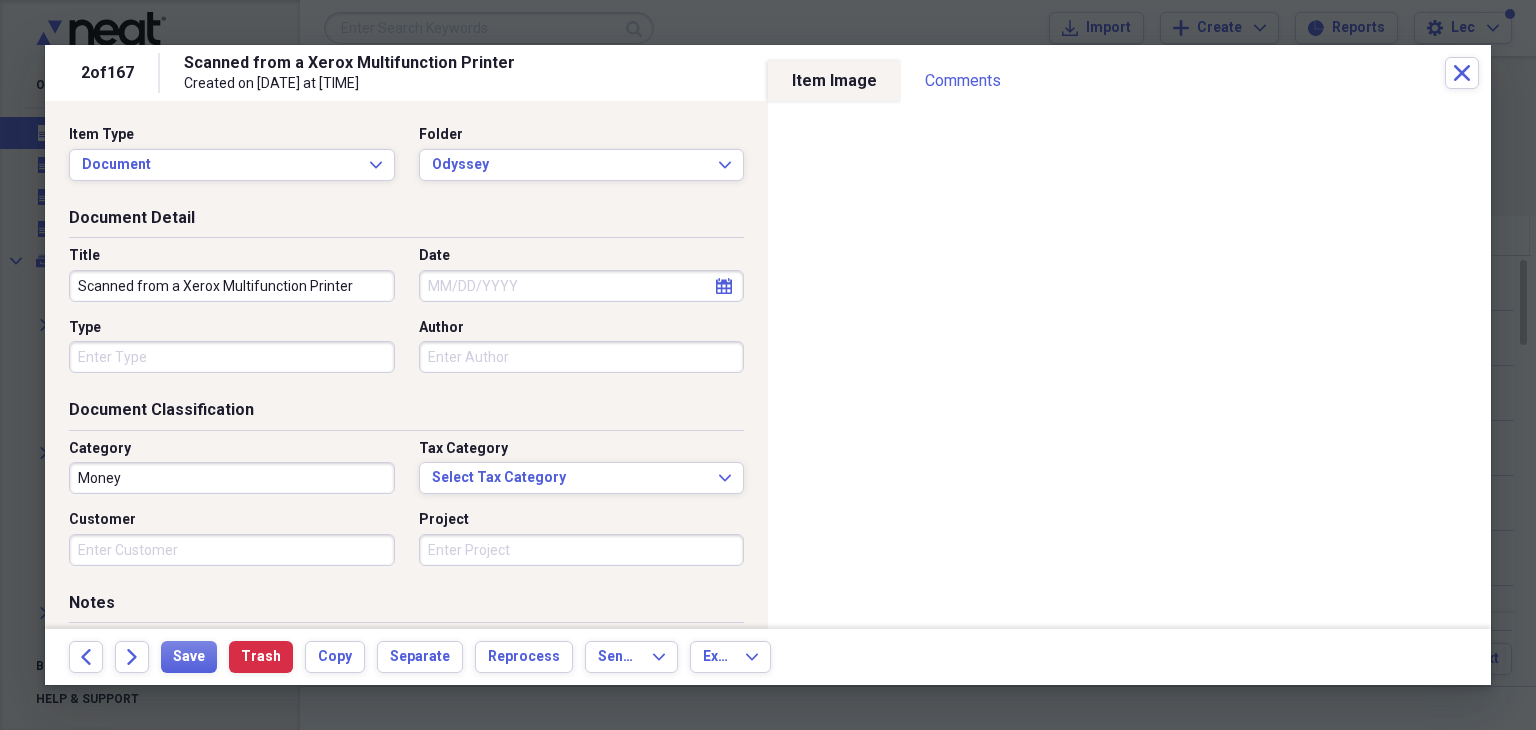 click 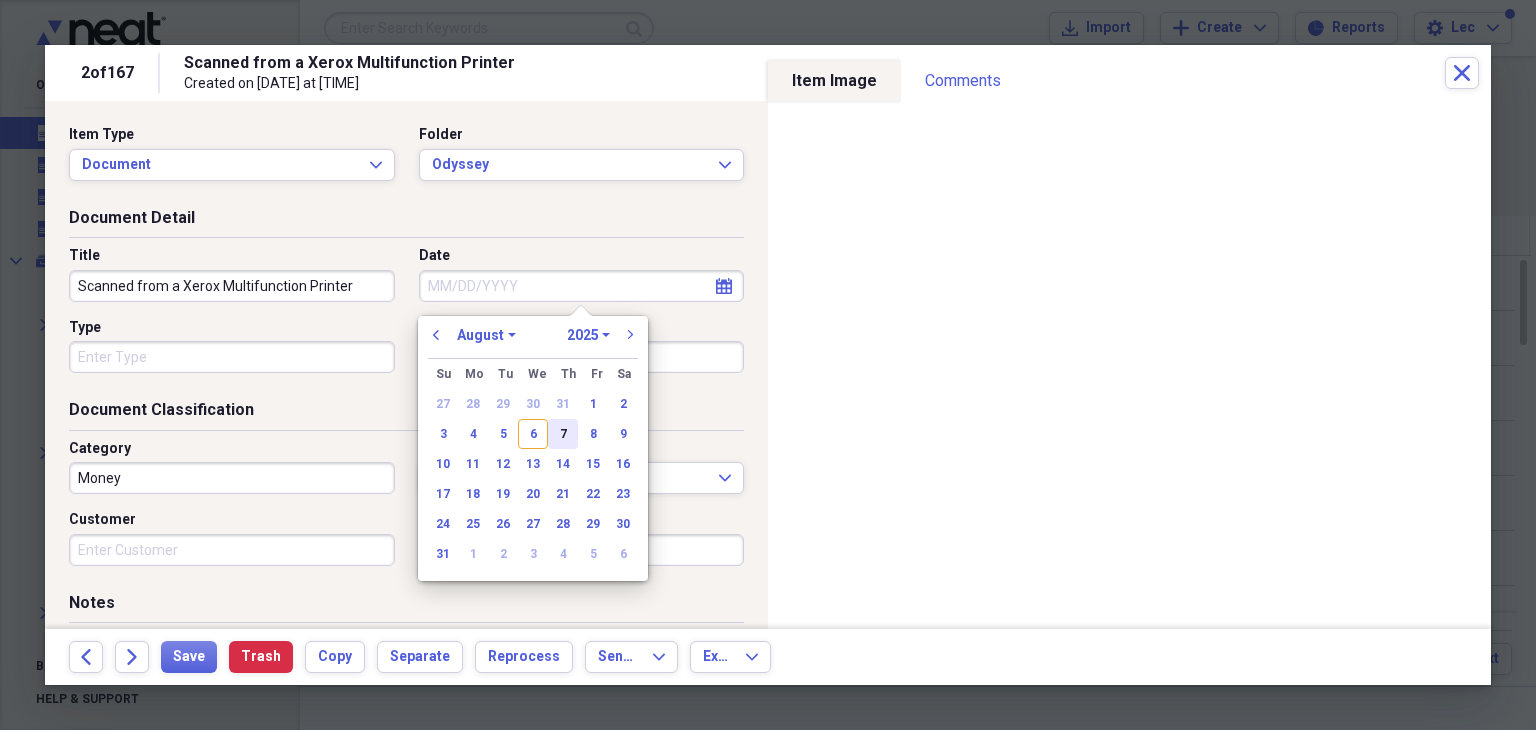 click on "7" at bounding box center [563, 434] 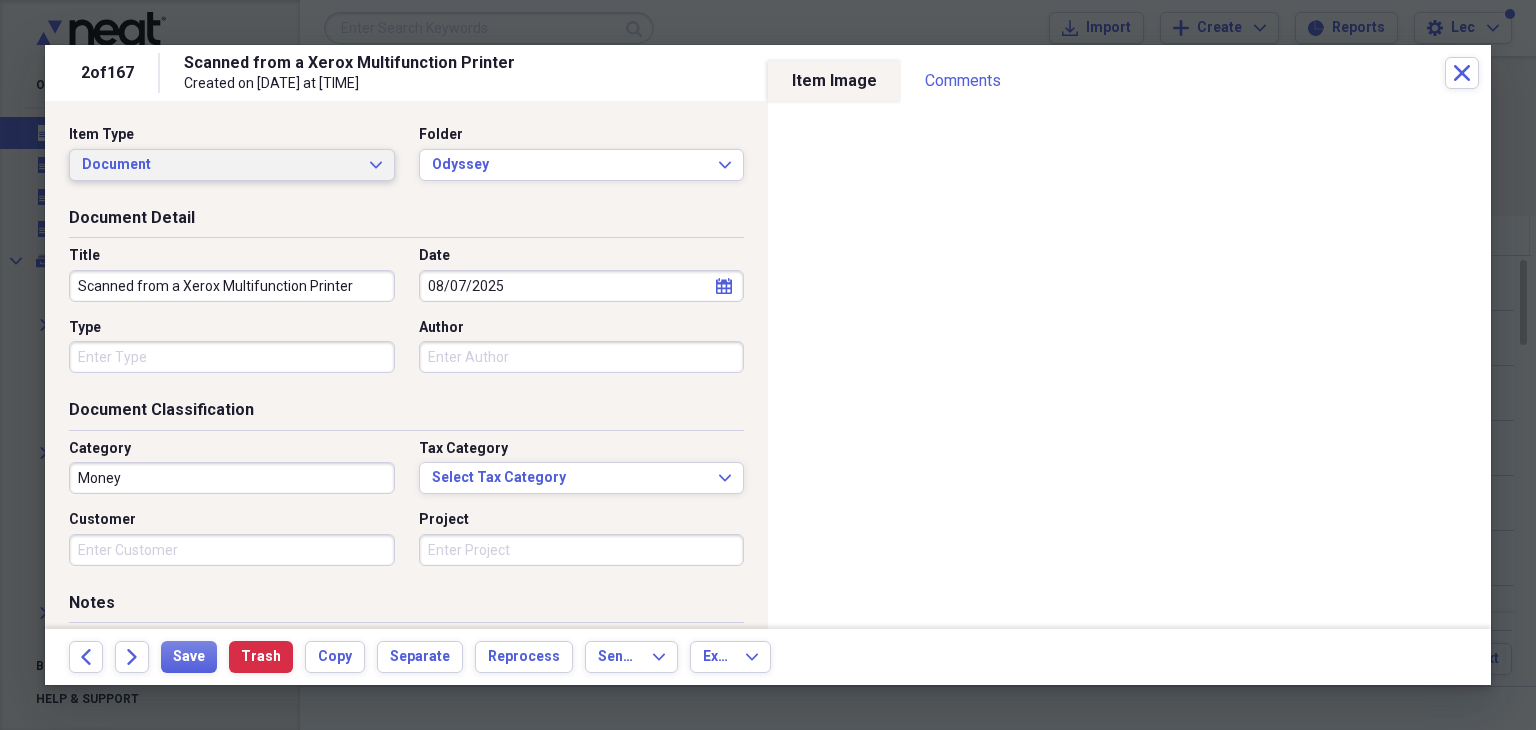 click on "Expand" 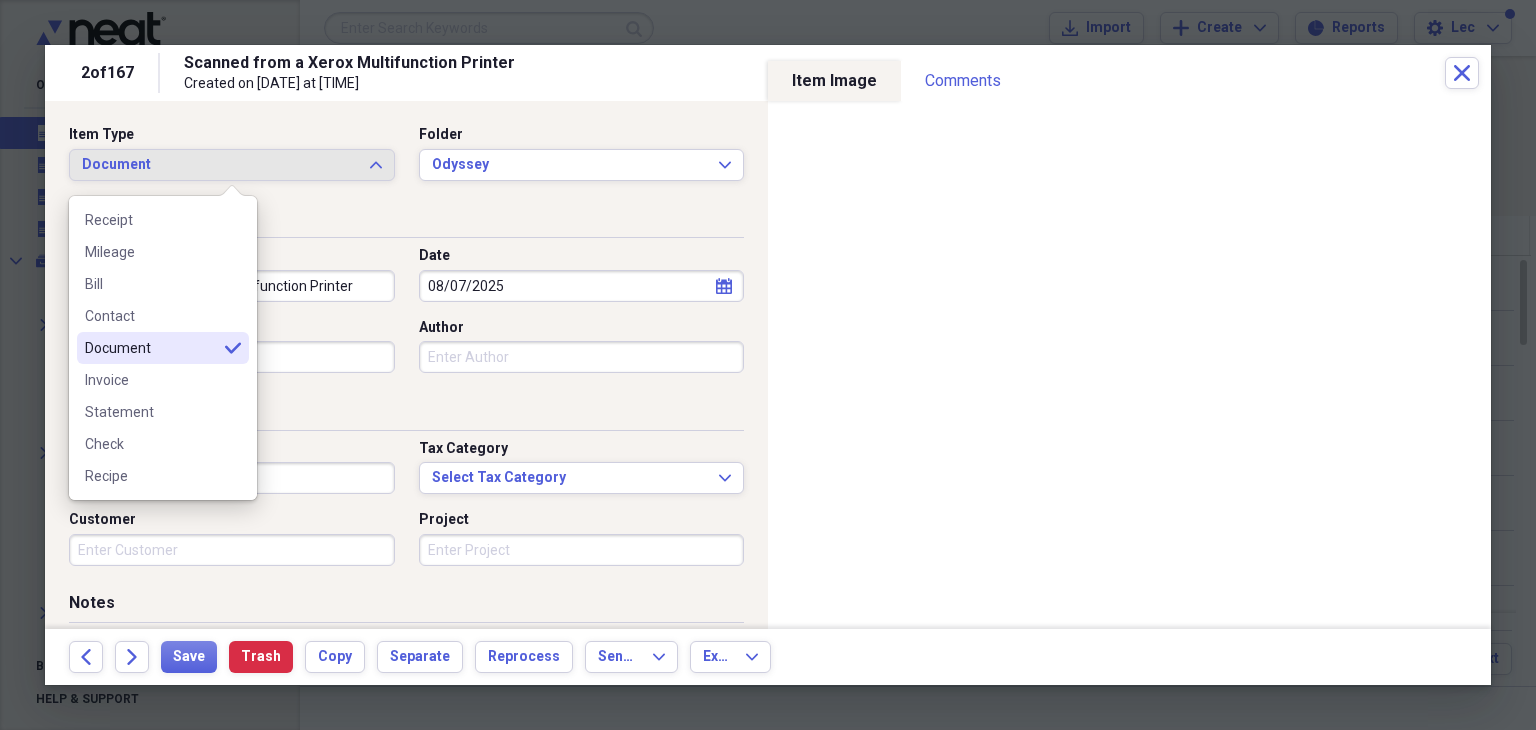 click 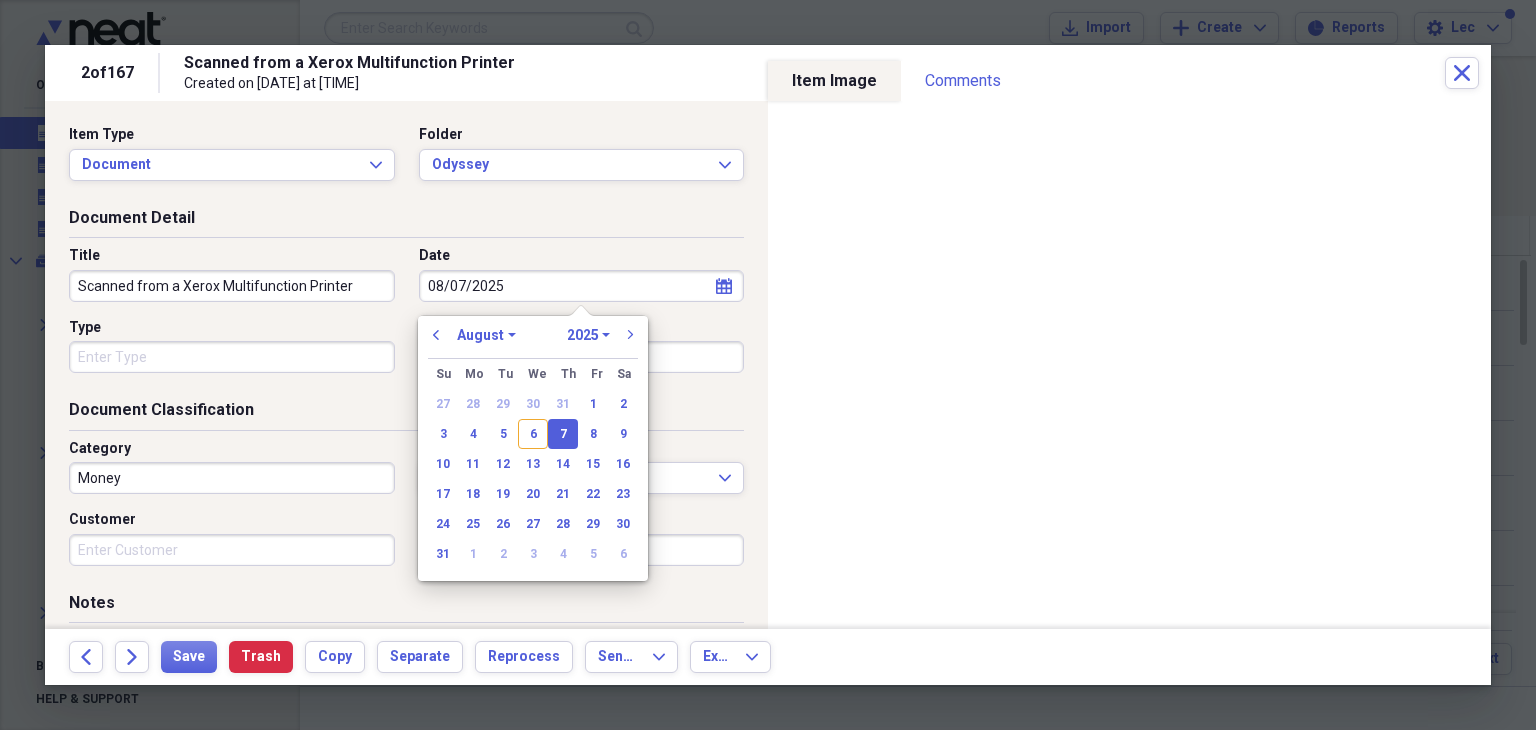 click on "January February March April May June July August September October November December" at bounding box center [486, 335] 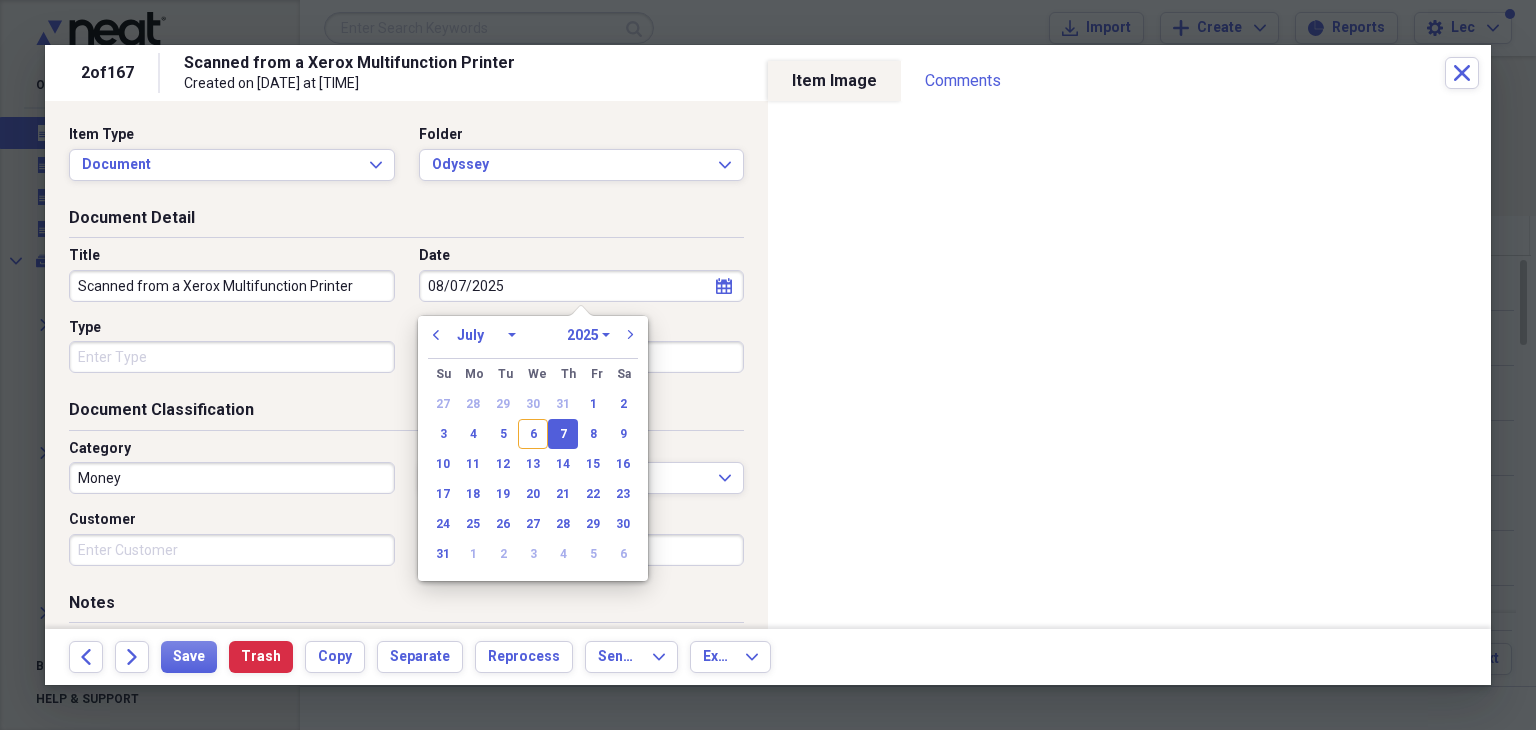 click on "January February March April May June July August September October November December" at bounding box center (486, 335) 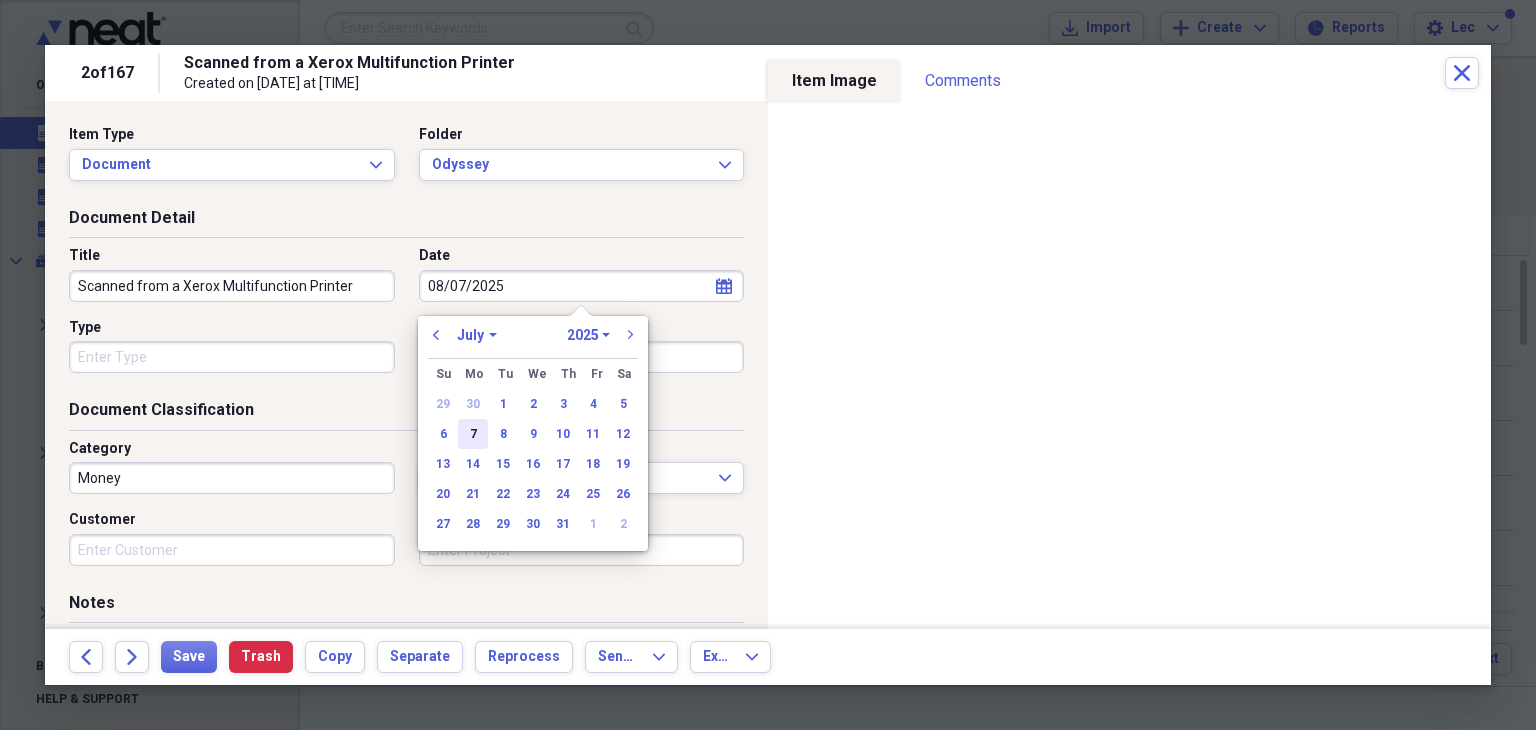 click on "7" at bounding box center [473, 434] 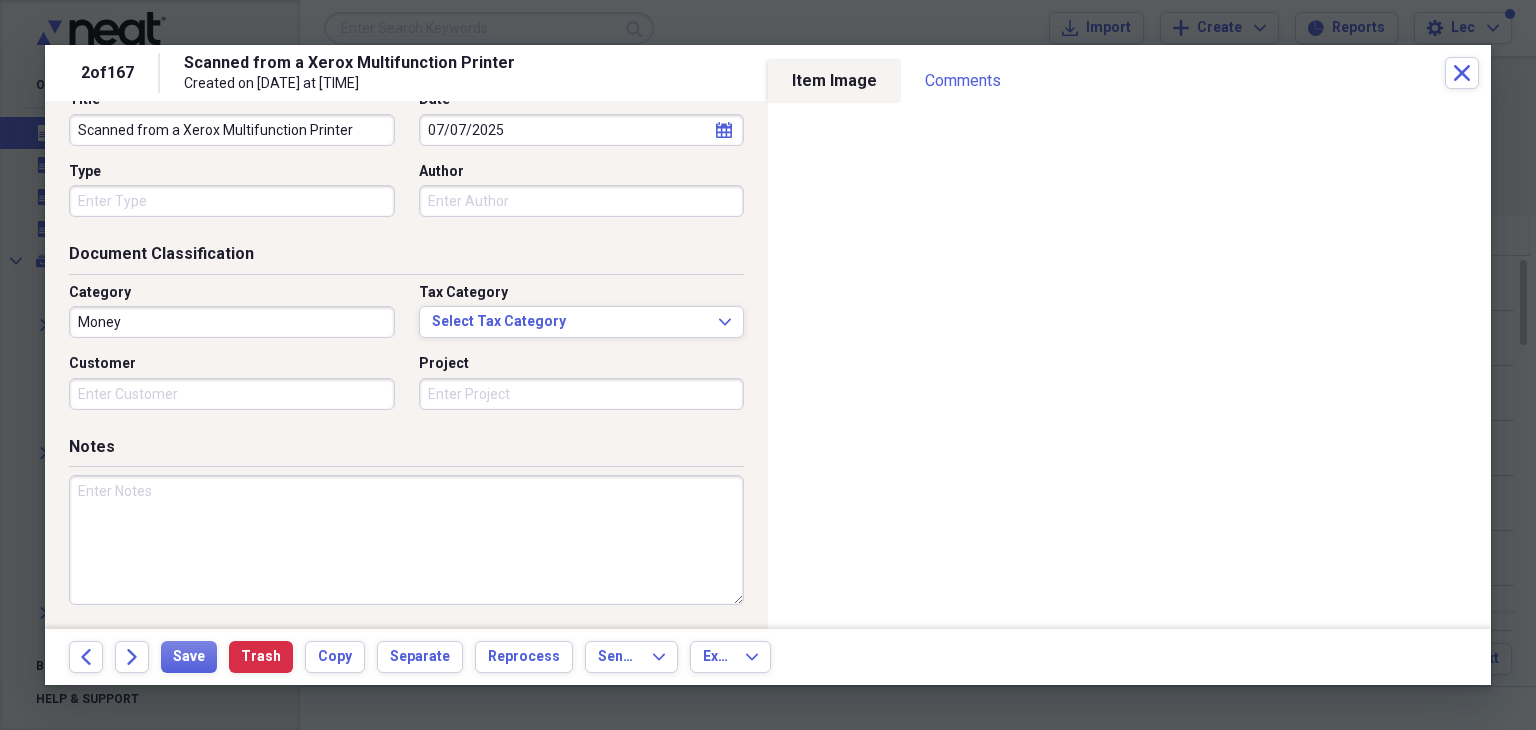 scroll, scrollTop: 183, scrollLeft: 0, axis: vertical 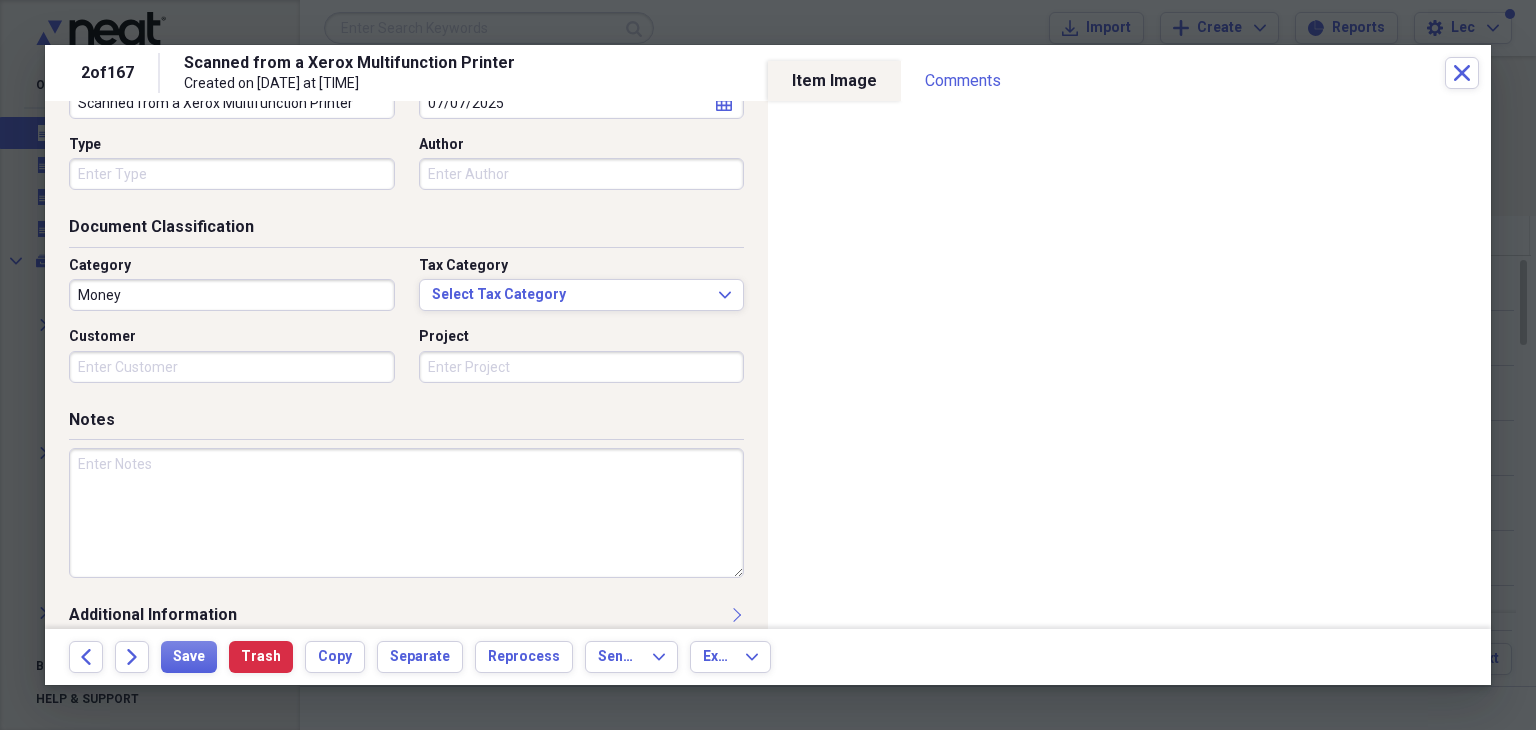 click at bounding box center [406, 513] 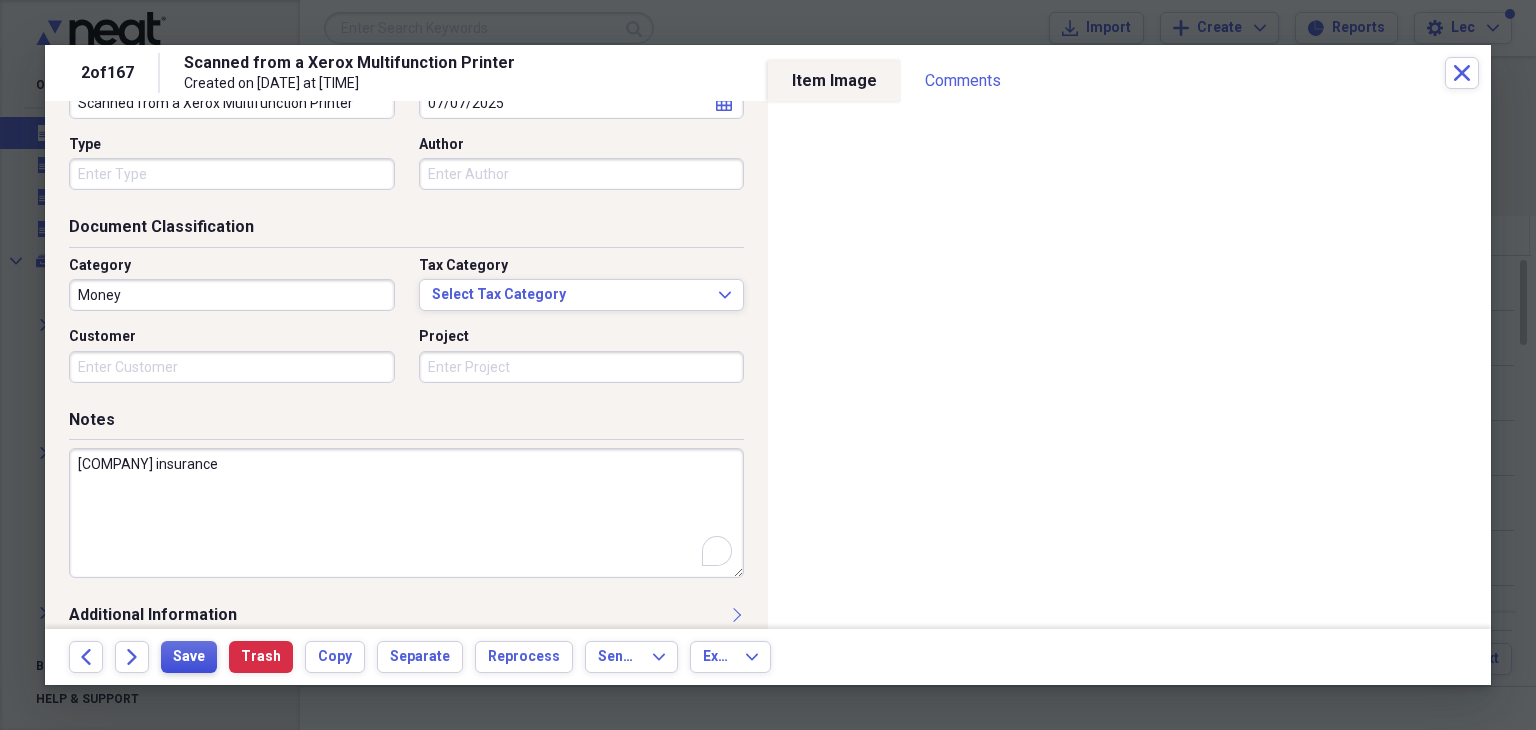type on "[COMPANY] insurance" 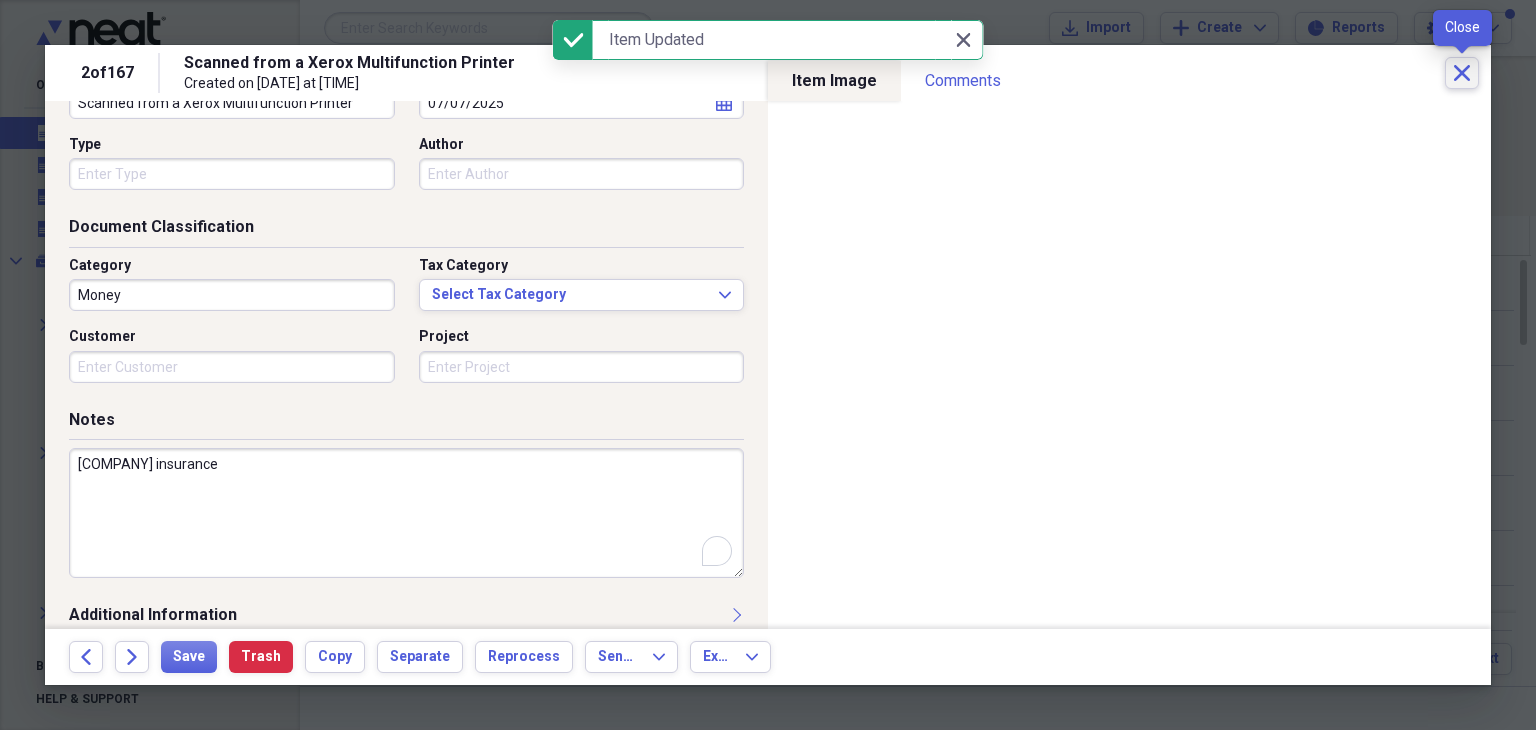 click on "Close" at bounding box center [1462, 73] 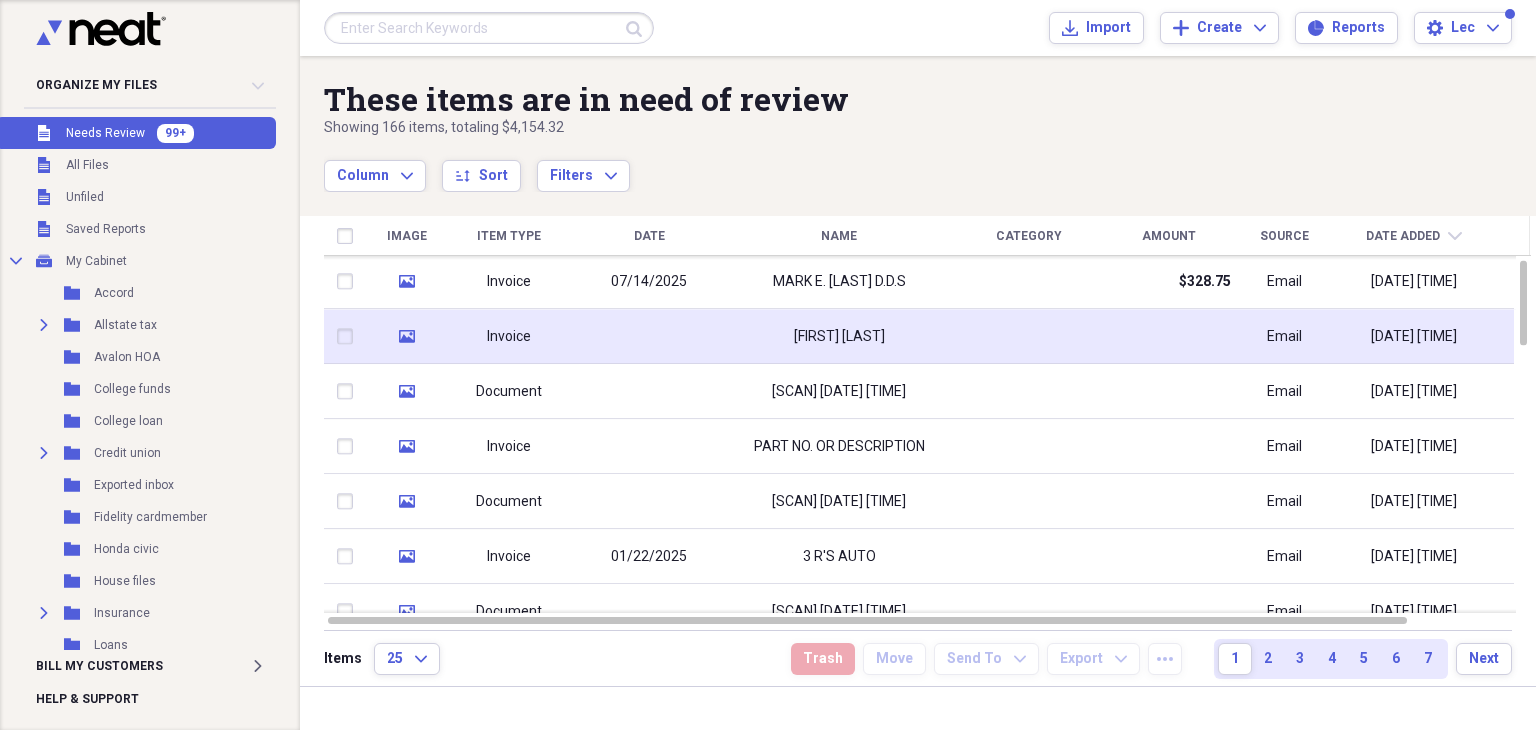 click on "[FIRST] [LAST]" at bounding box center [839, 337] 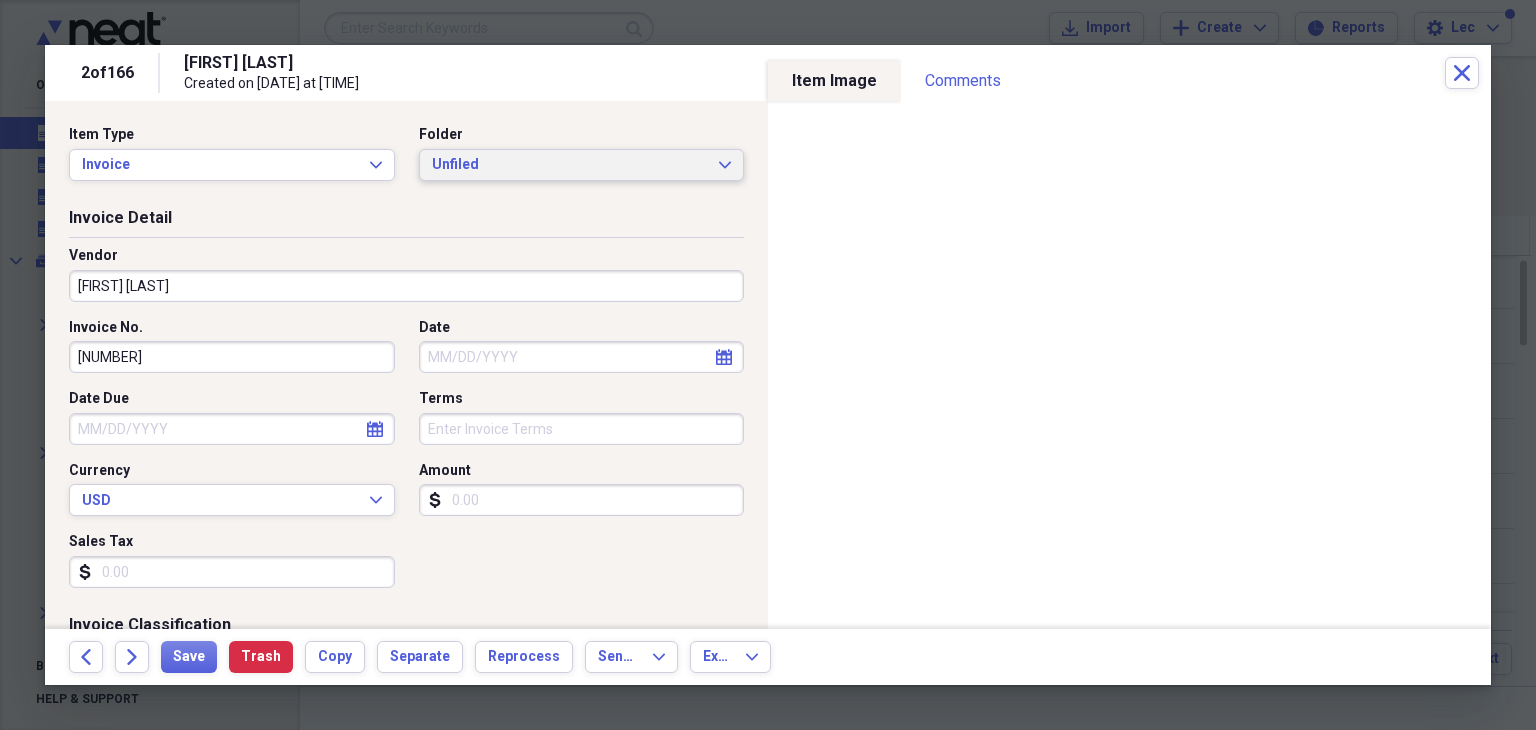 click on "Unfiled Expand" at bounding box center (582, 165) 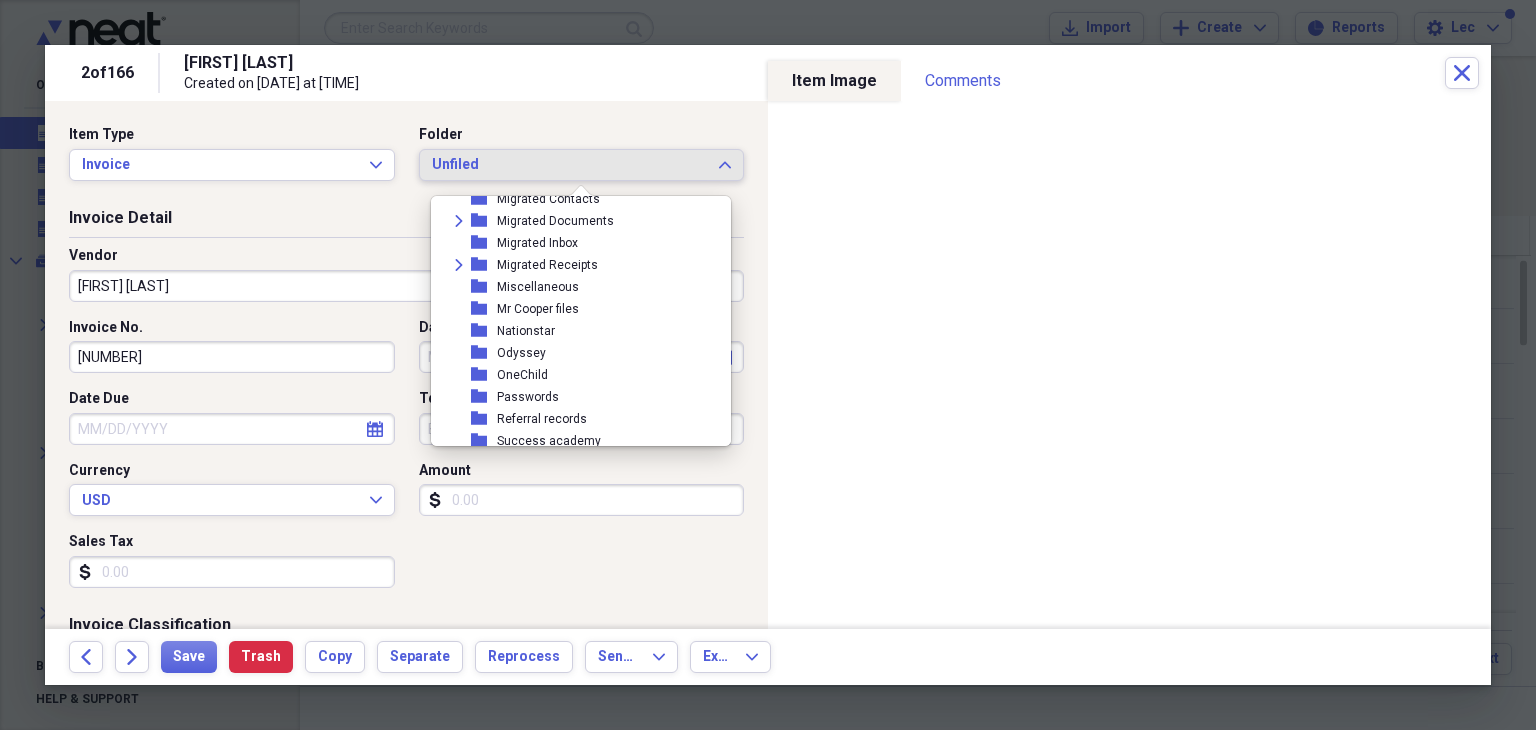 scroll, scrollTop: 389, scrollLeft: 0, axis: vertical 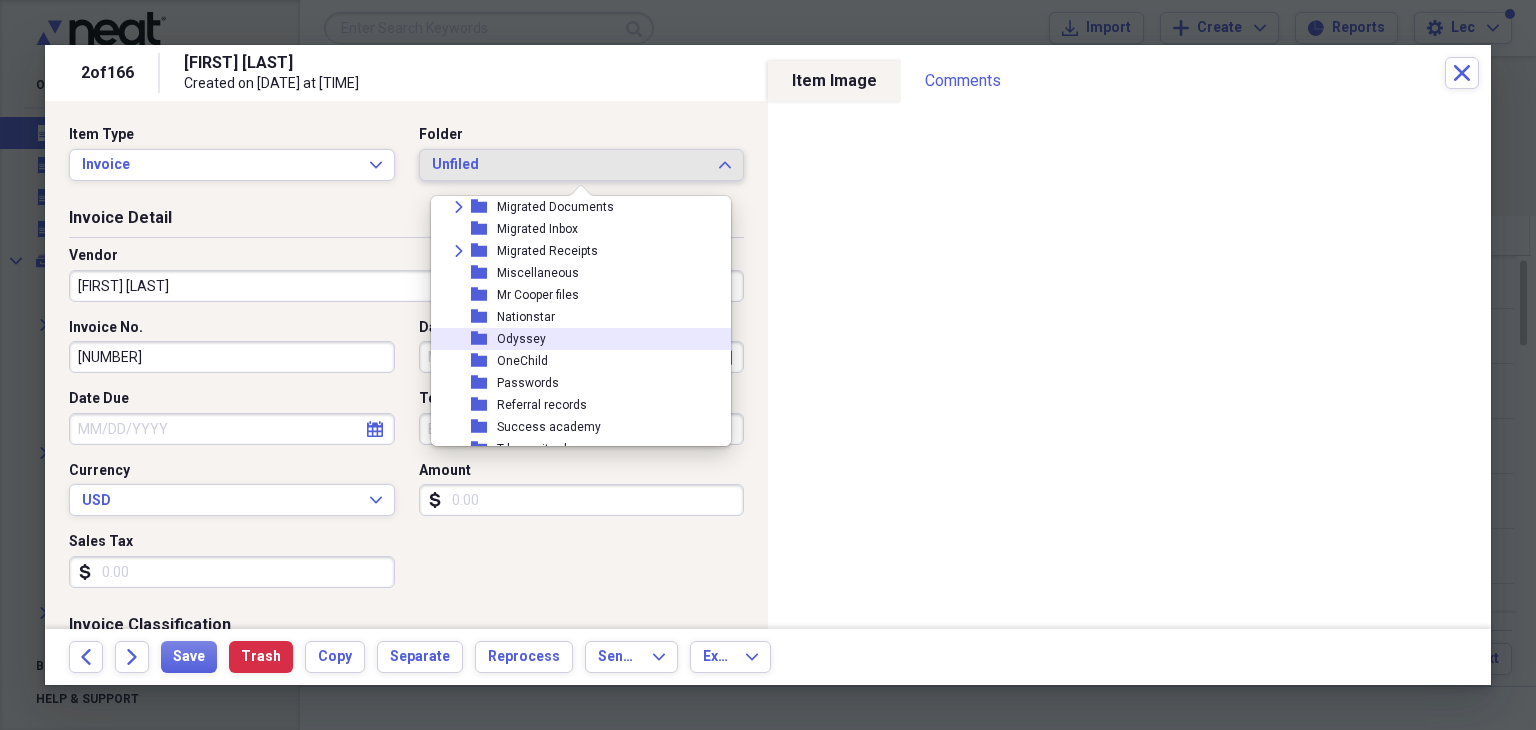 click on "Odyssey" at bounding box center [521, 339] 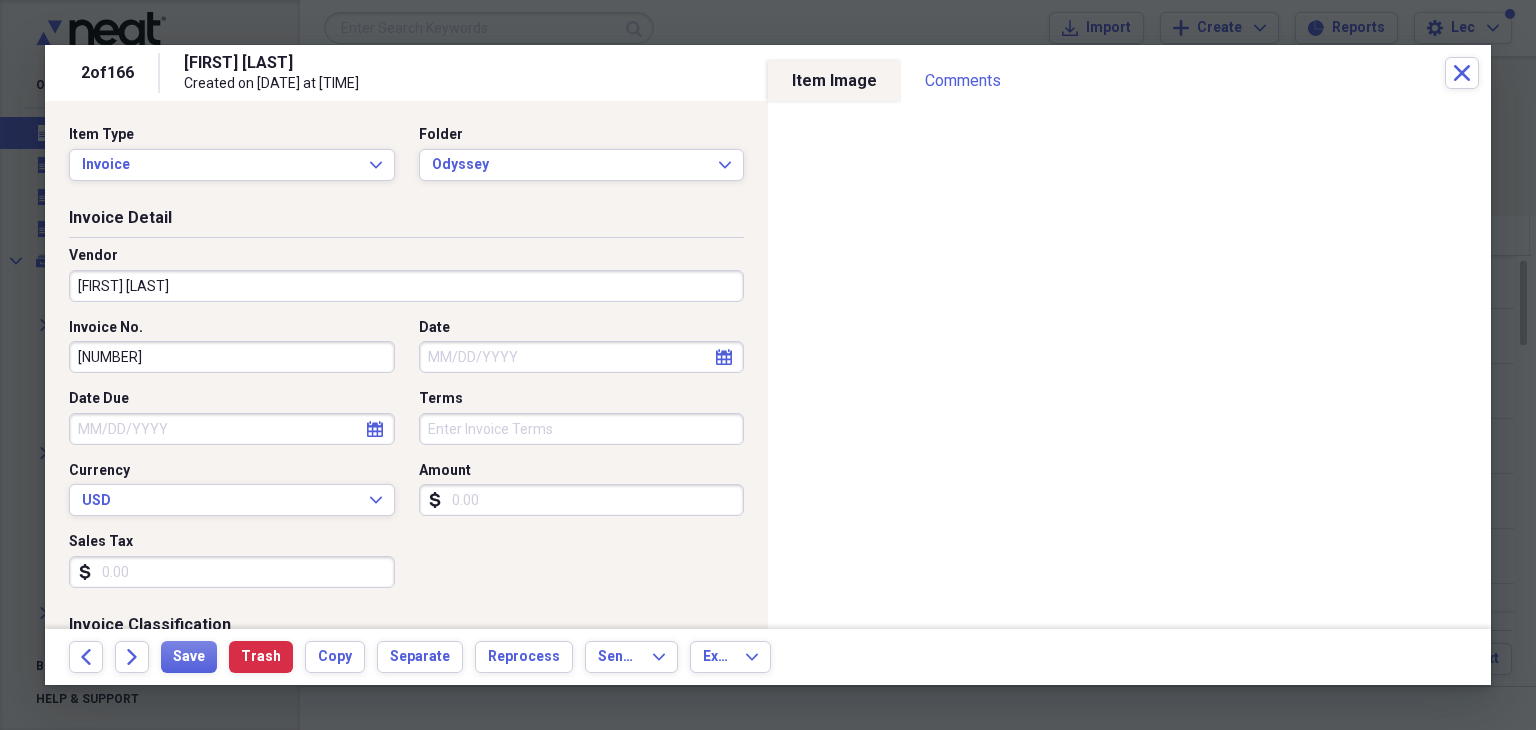 click 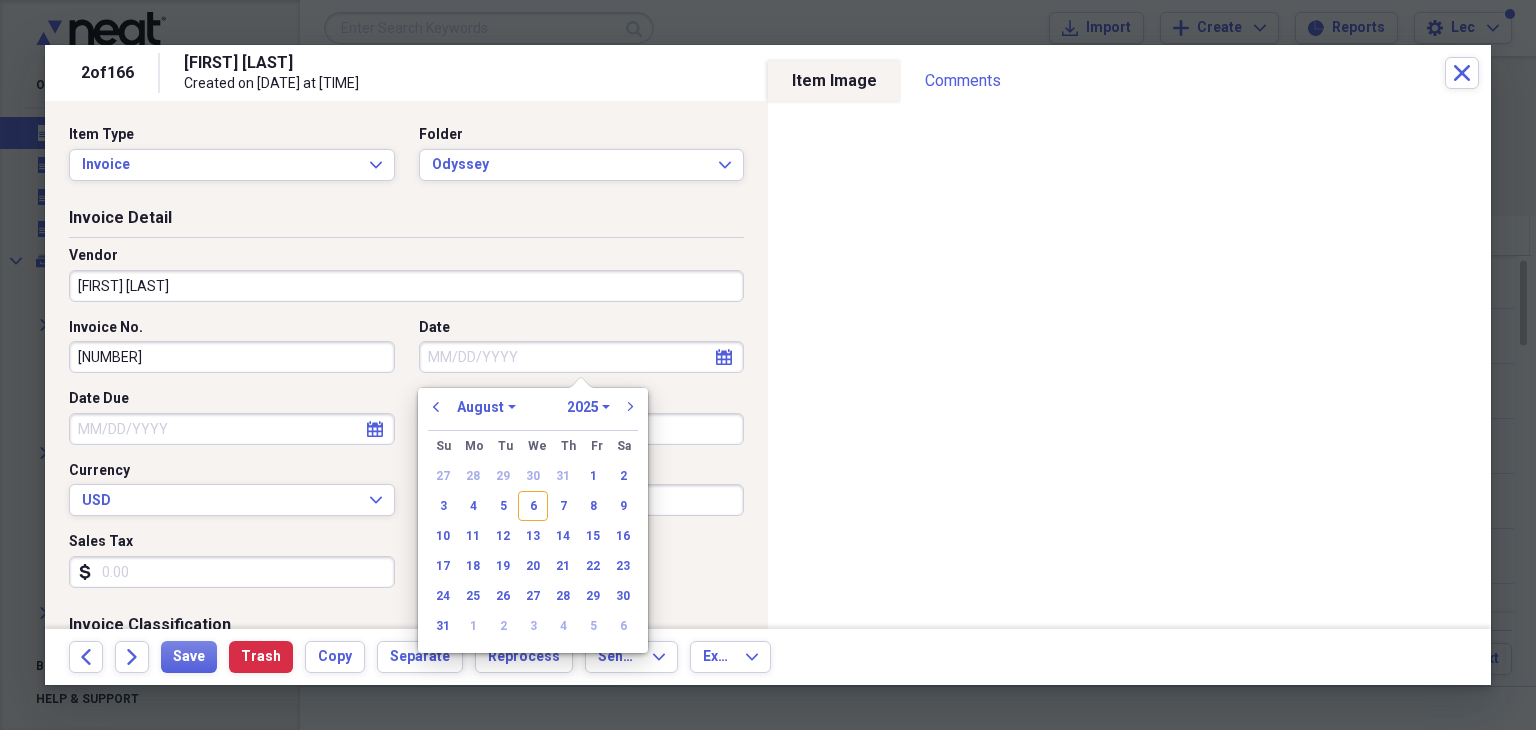 click on "January February March April May June July August September October November December" at bounding box center [486, 407] 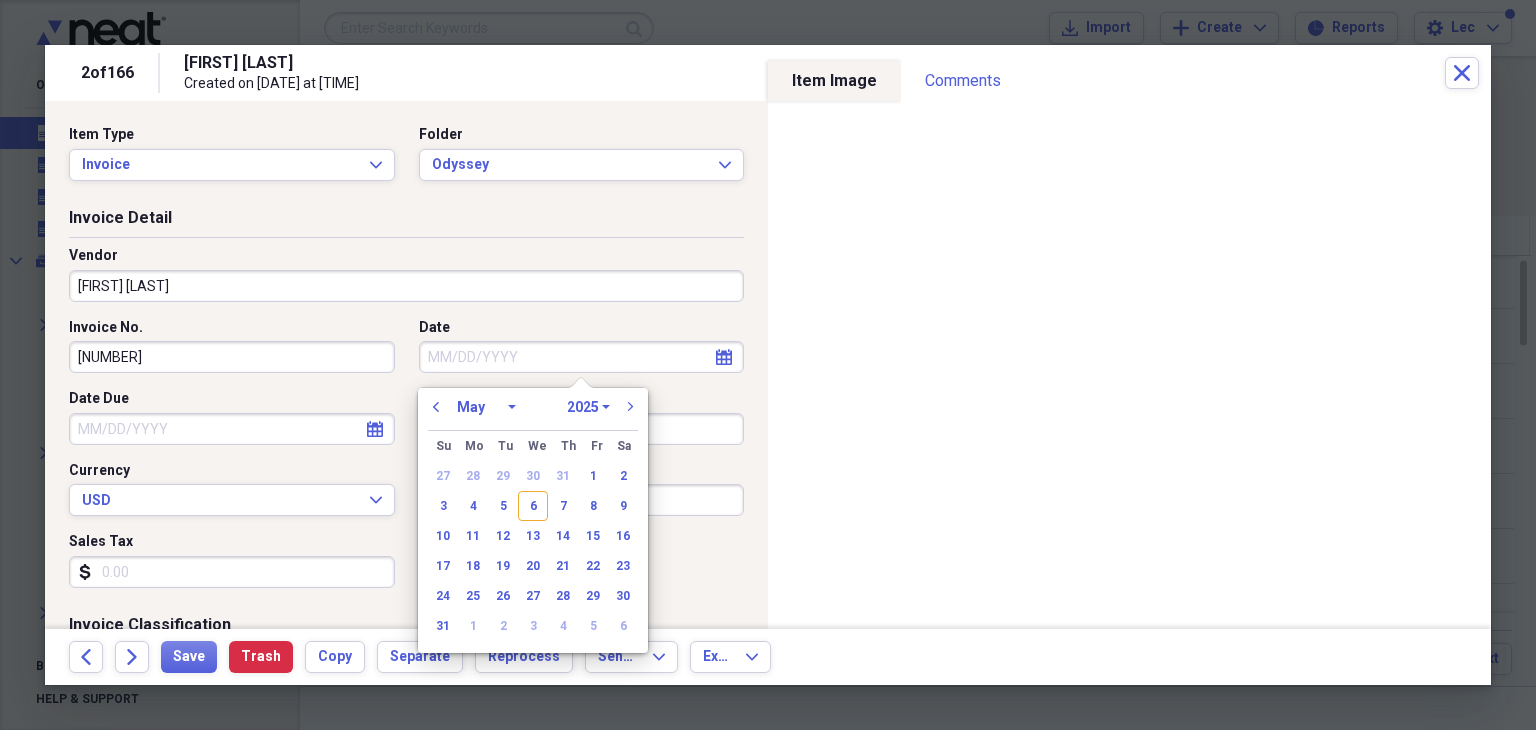 click on "January February March April May June July August September October November December" at bounding box center (486, 407) 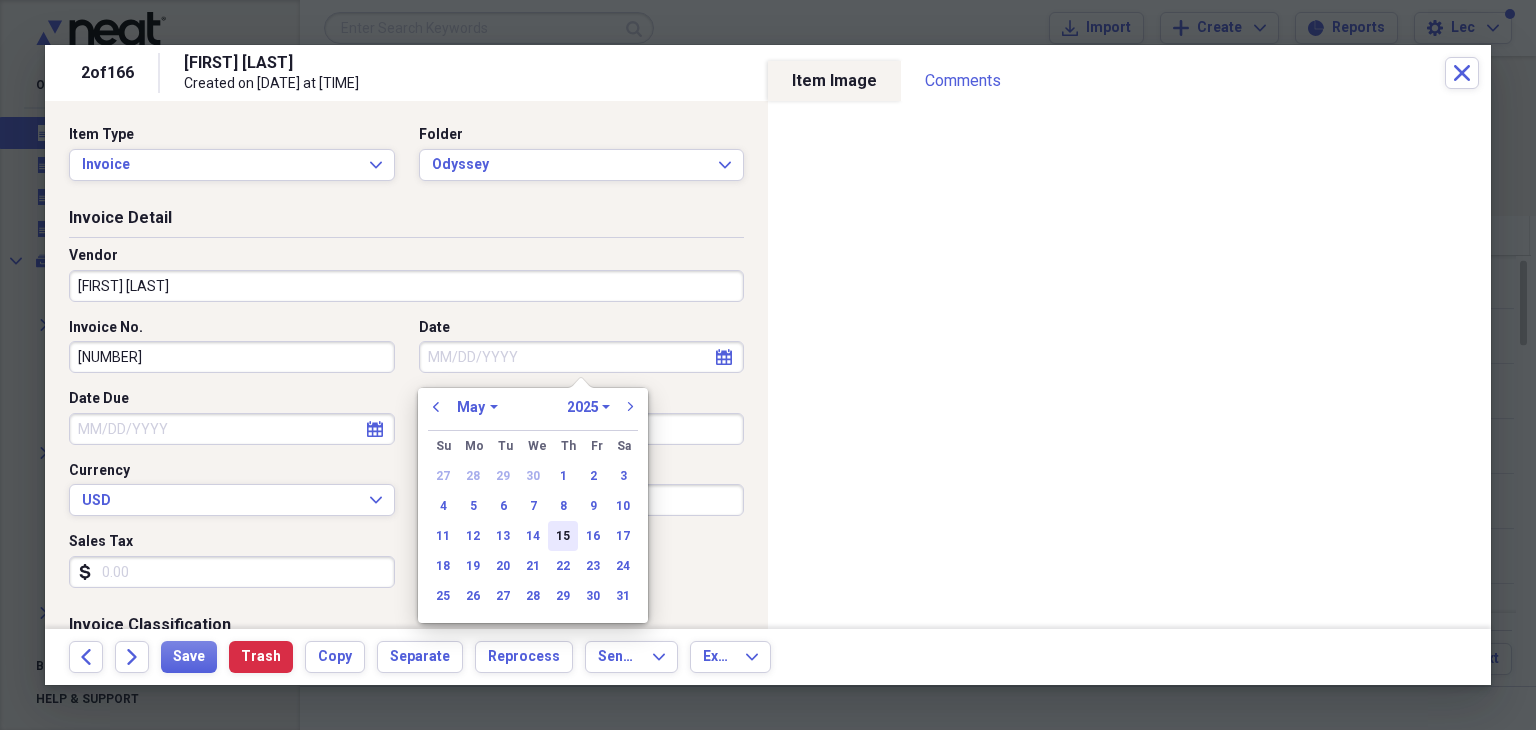 click on "15" at bounding box center (563, 536) 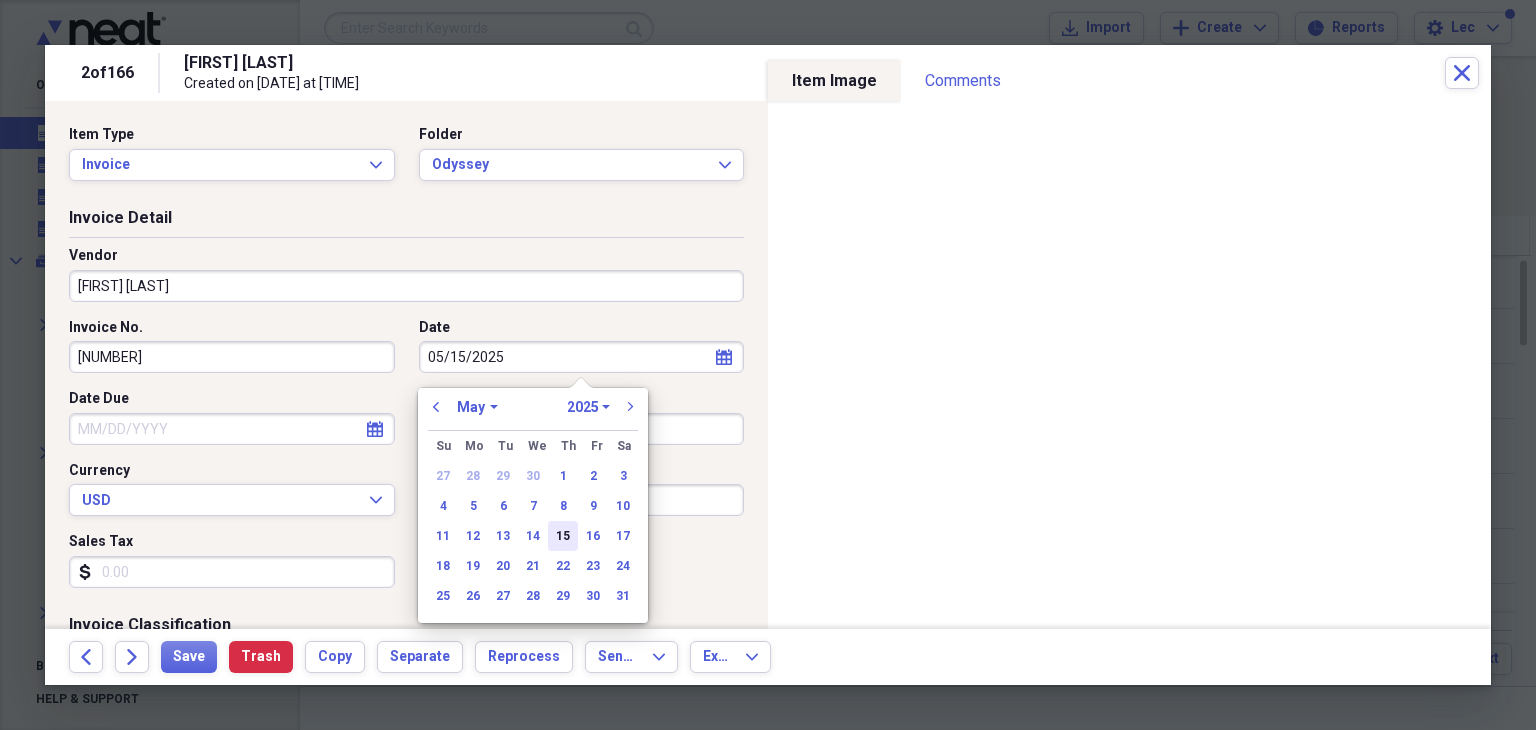 type on "05/15/2025" 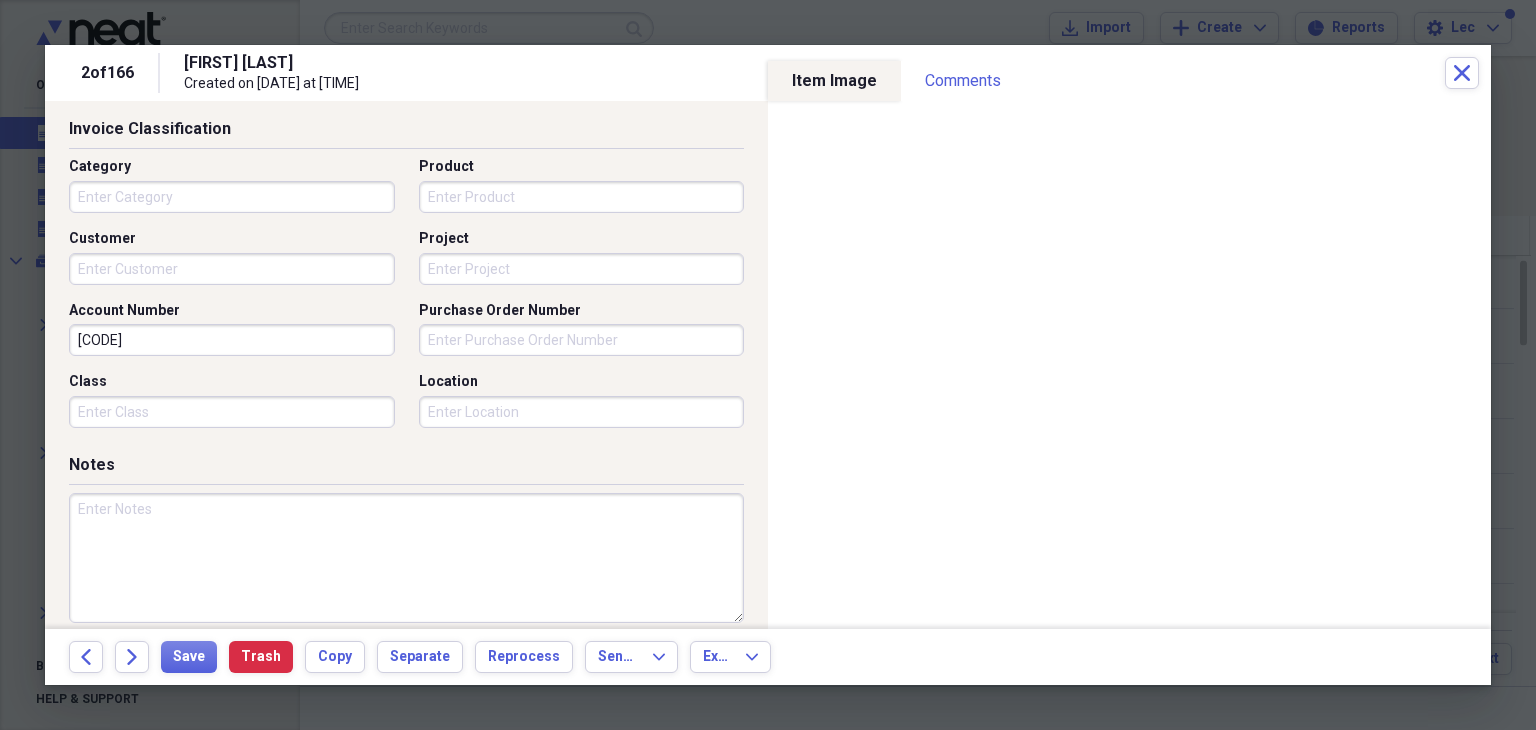 scroll, scrollTop: 500, scrollLeft: 0, axis: vertical 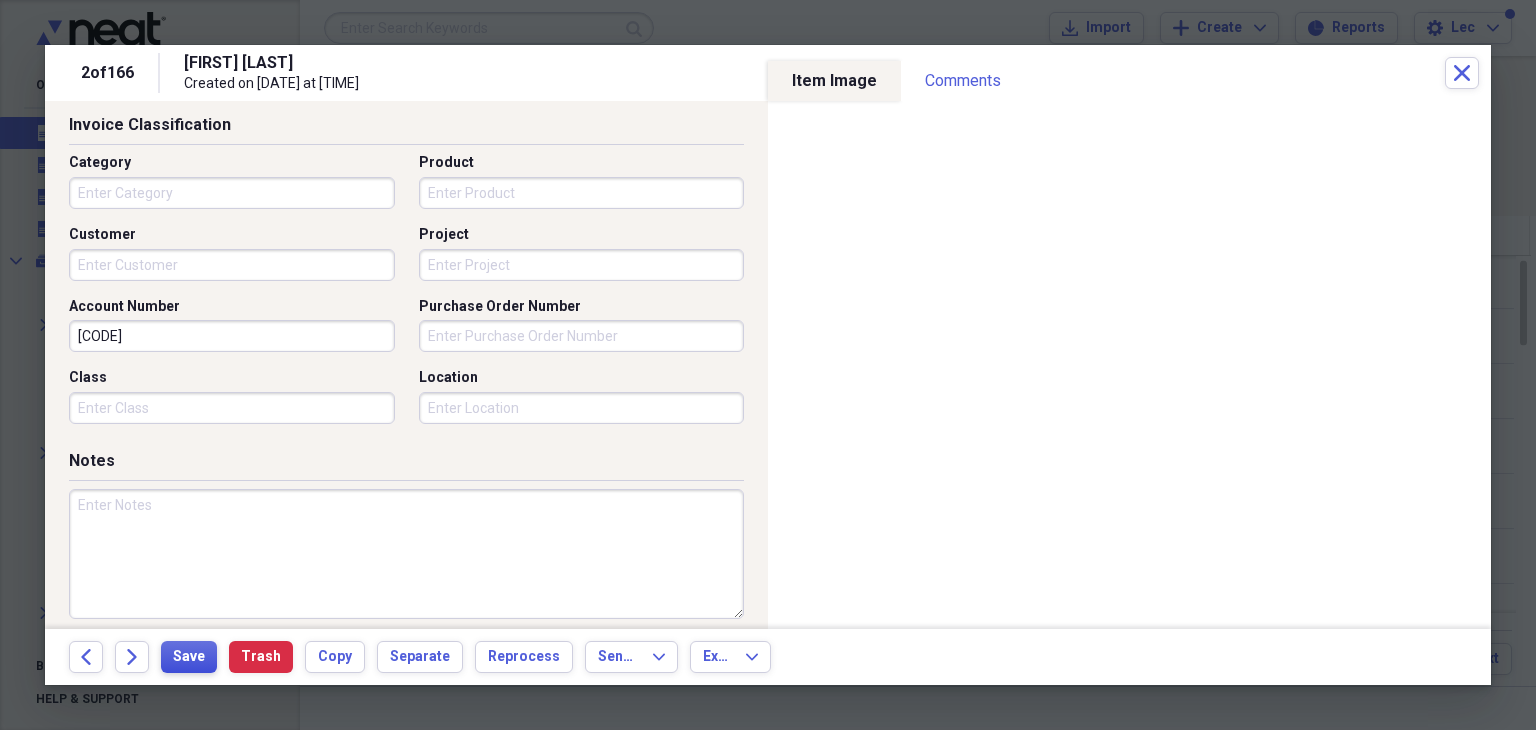 click on "Save" at bounding box center [189, 657] 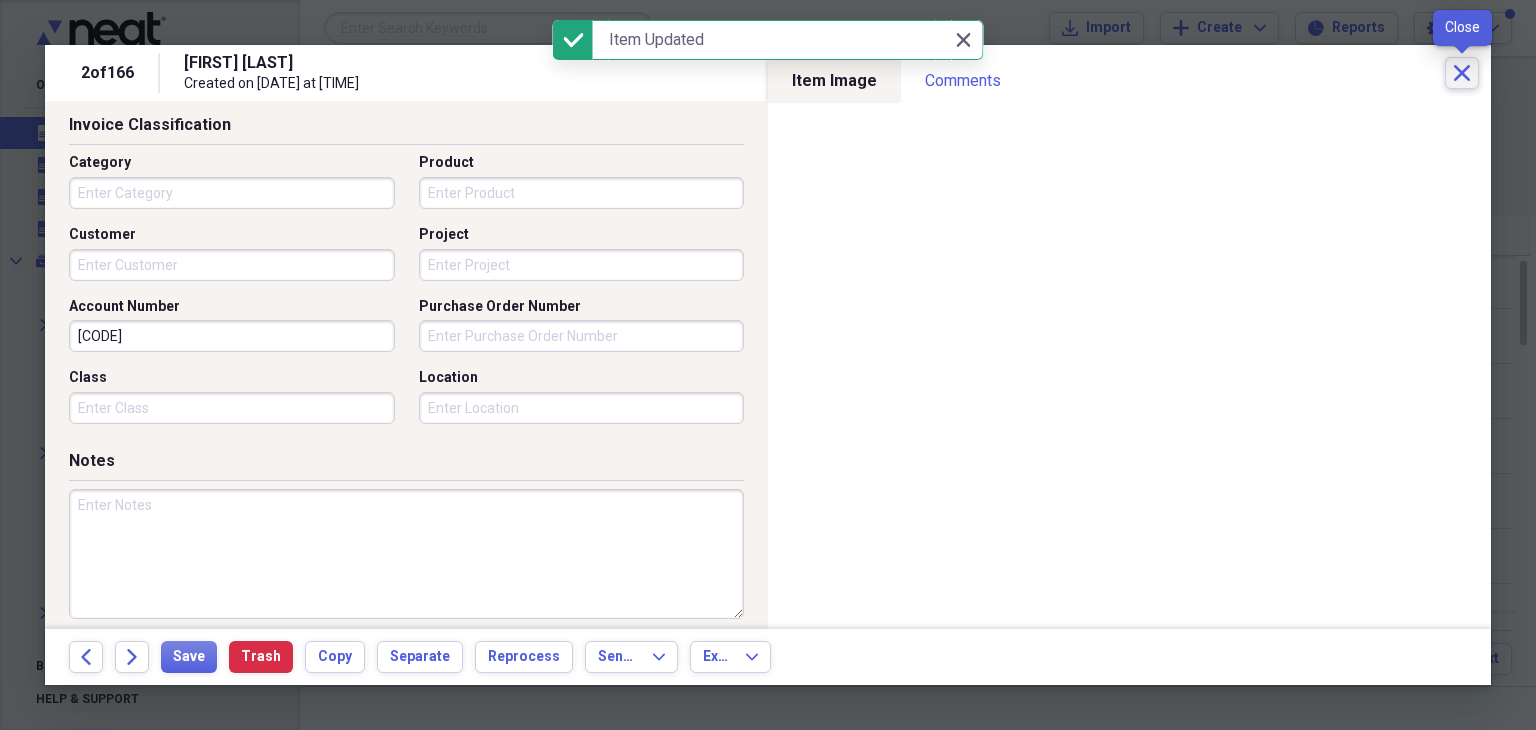 click 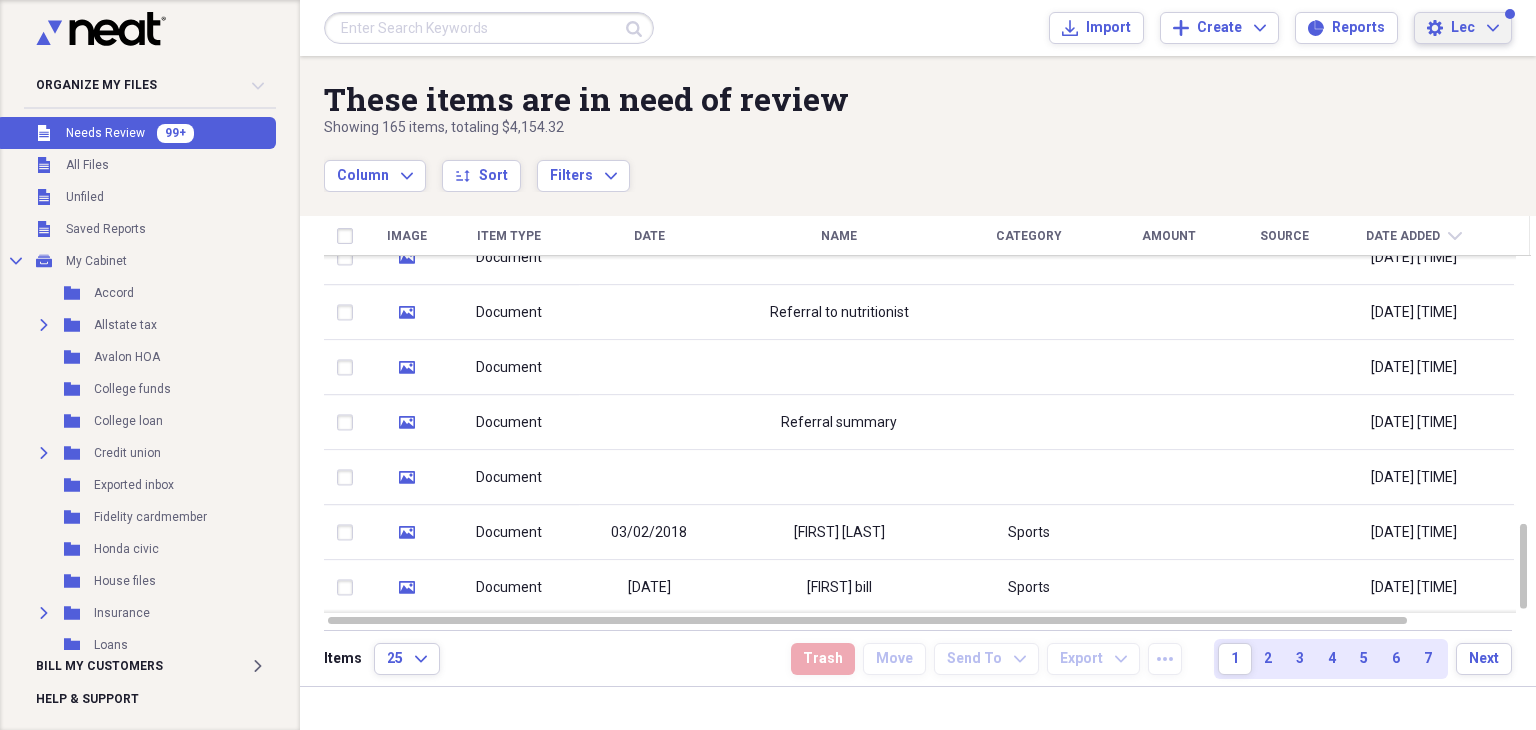 click on "Lec" at bounding box center [1463, 28] 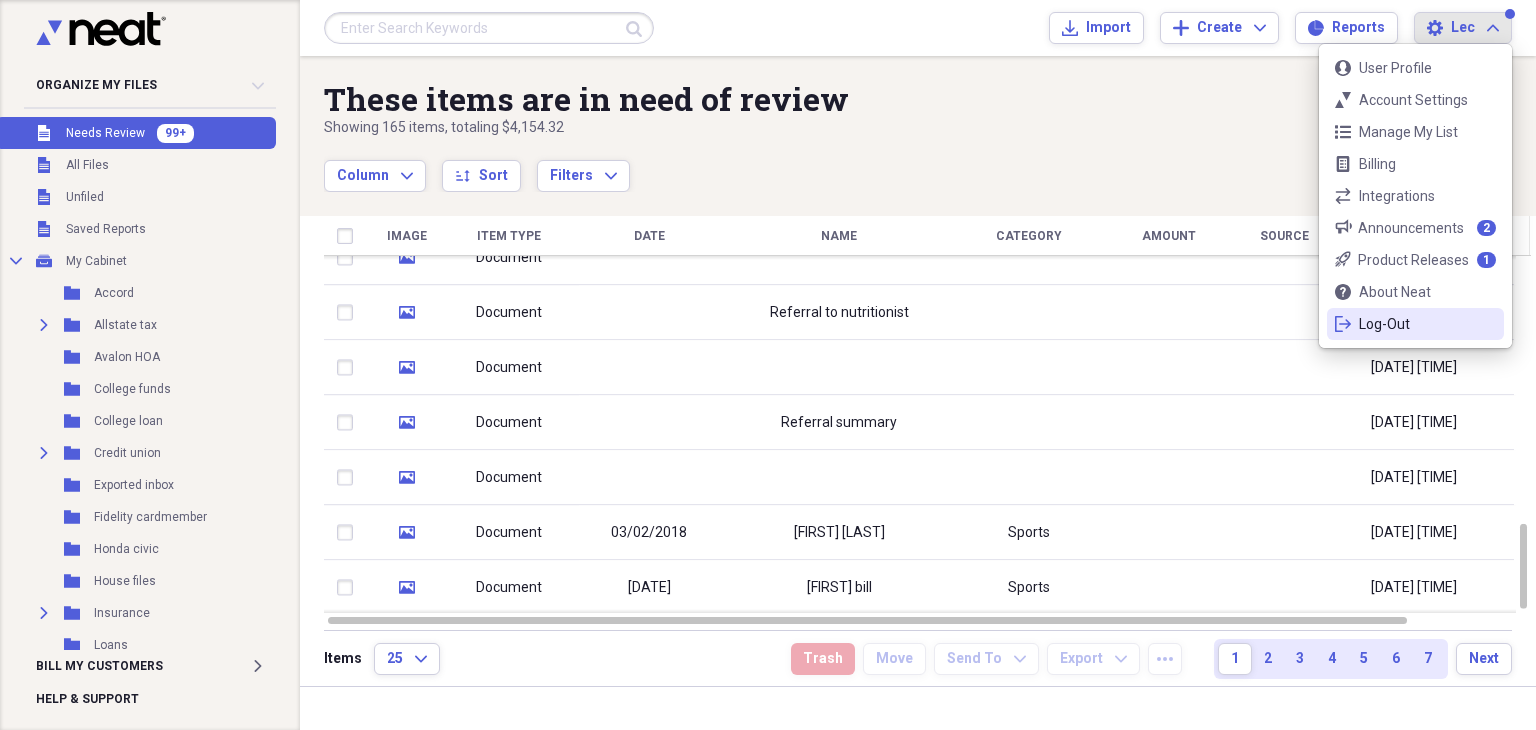 click on "Log-Out" at bounding box center [1415, 324] 